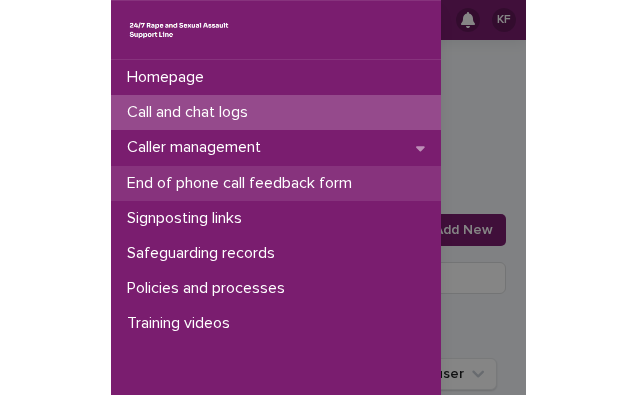 scroll, scrollTop: 0, scrollLeft: 0, axis: both 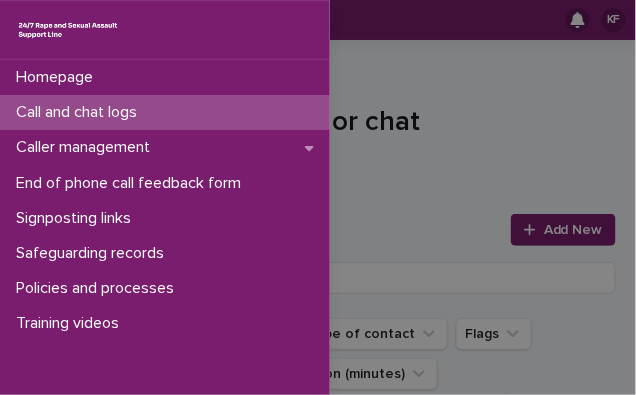 click on "Homepage Call and chat logs Caller management End of phone call feedback form Signposting links Safeguarding records Policies and processes Training videos" at bounding box center (318, 197) 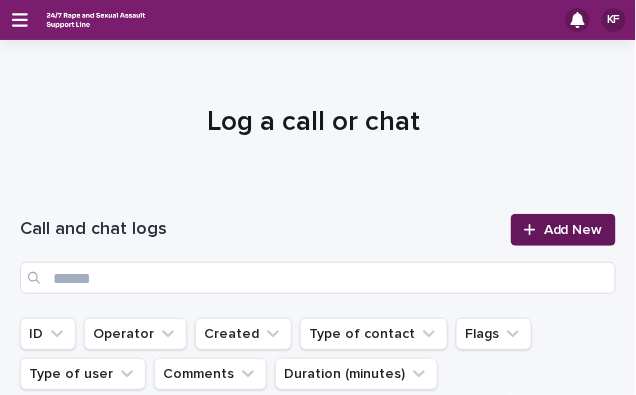 click on "Add New" at bounding box center (573, 230) 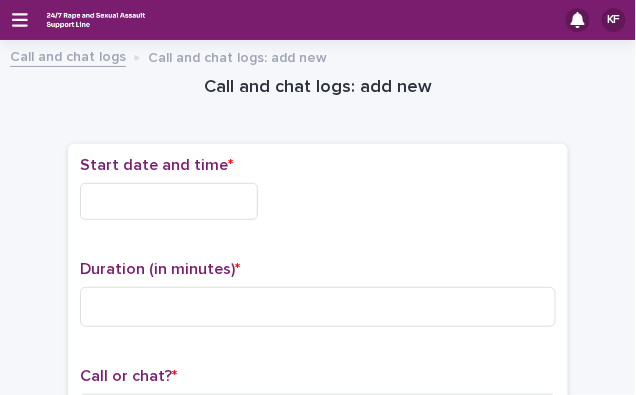click on "Start date and time *" at bounding box center (318, 196) 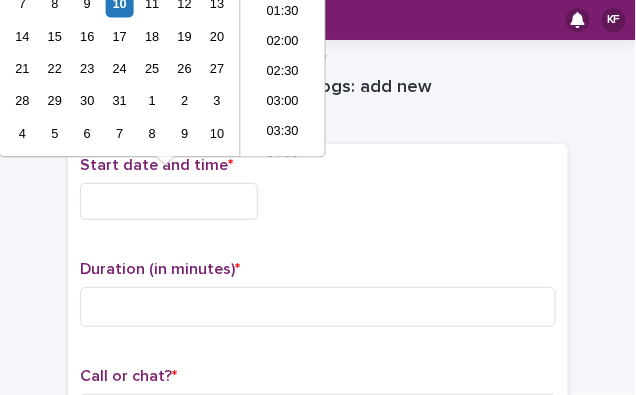 click at bounding box center (169, 201) 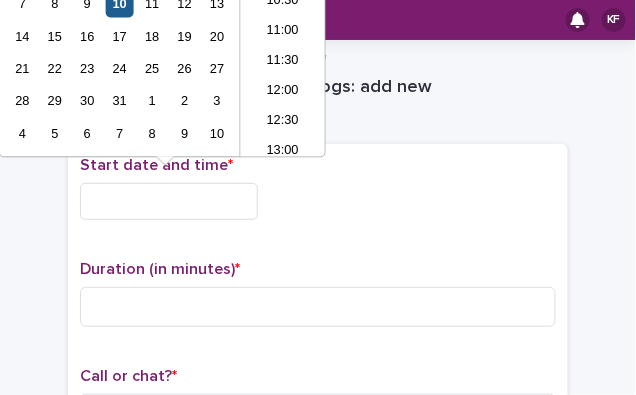 click on "10" at bounding box center [119, 3] 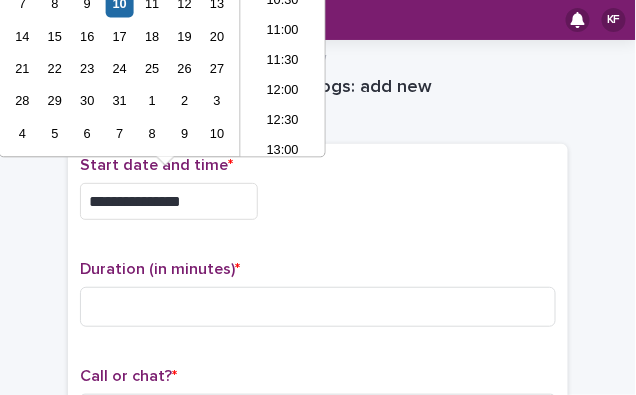 click on "**********" at bounding box center [169, 201] 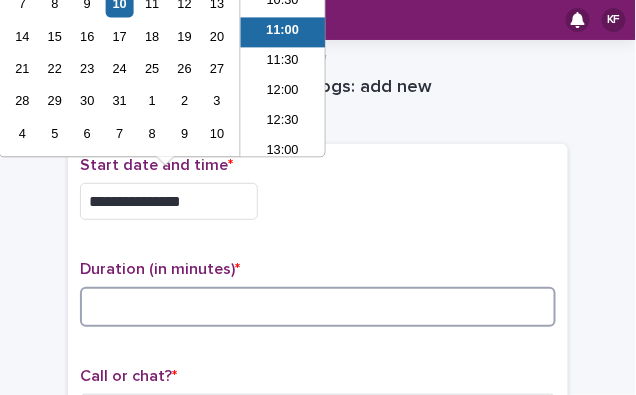 click at bounding box center [318, 307] 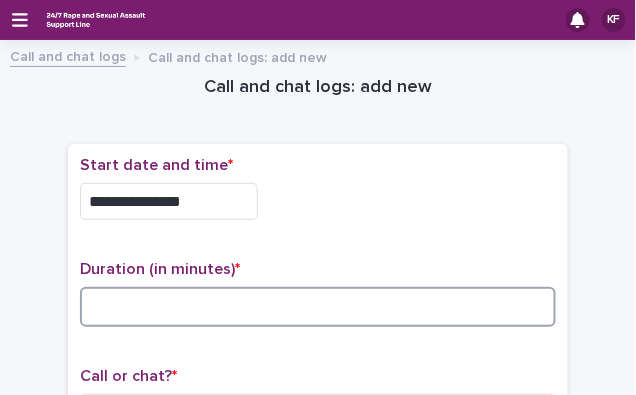 drag, startPoint x: 116, startPoint y: 302, endPoint x: 177, endPoint y: 183, distance: 133.7236 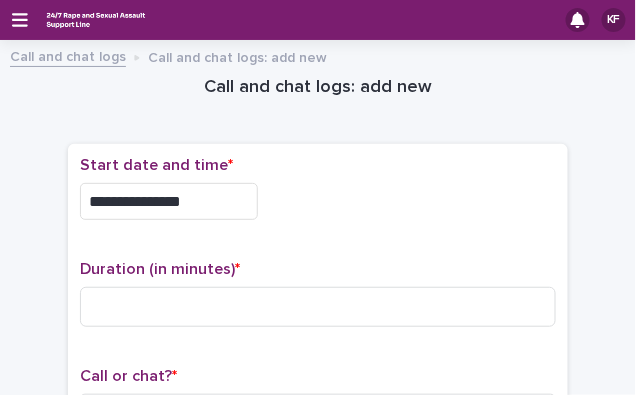 click on "**********" at bounding box center [169, 201] 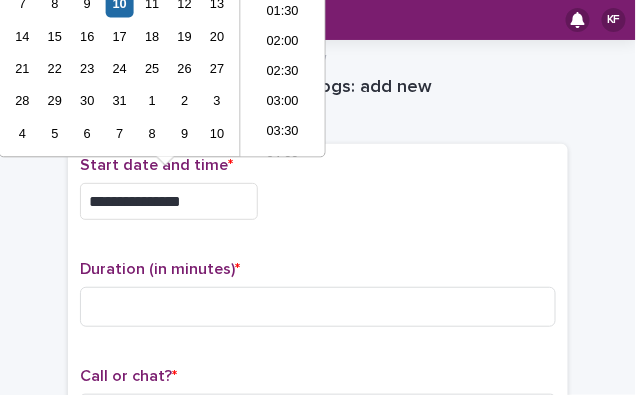 scroll, scrollTop: 550, scrollLeft: 0, axis: vertical 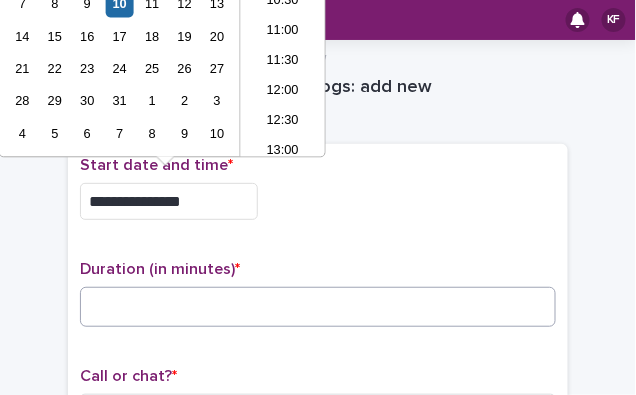 type on "**********" 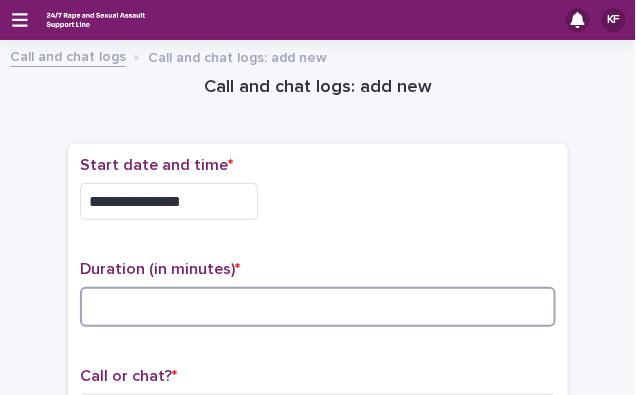 click at bounding box center (318, 307) 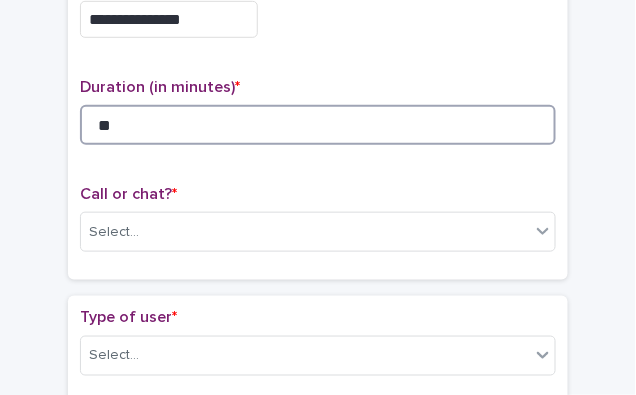 scroll, scrollTop: 205, scrollLeft: 0, axis: vertical 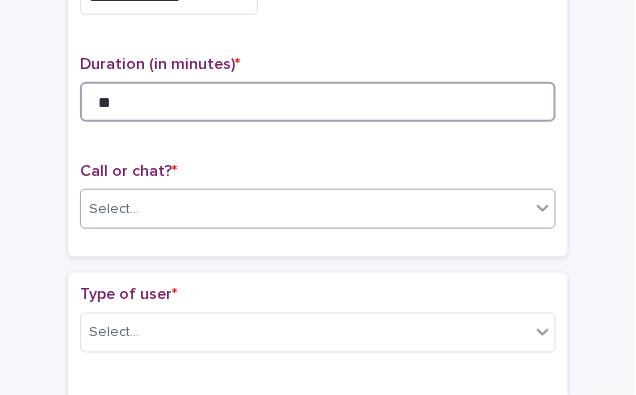 type on "**" 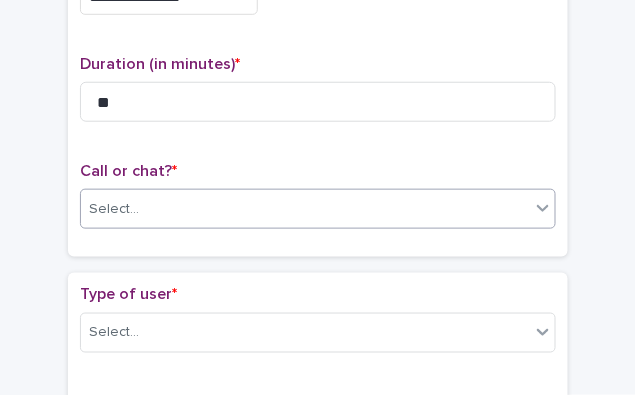 click on "Select..." at bounding box center [305, 209] 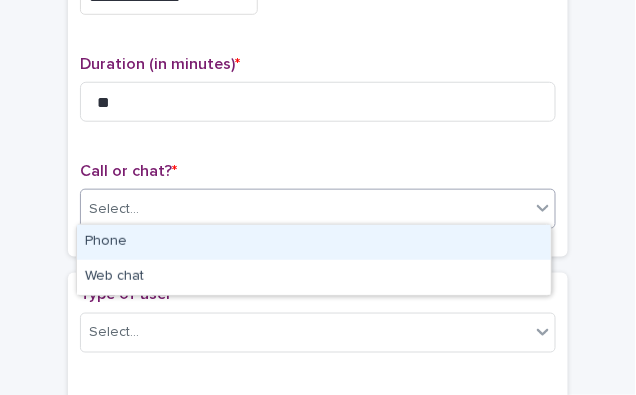 click on "Phone" at bounding box center [314, 242] 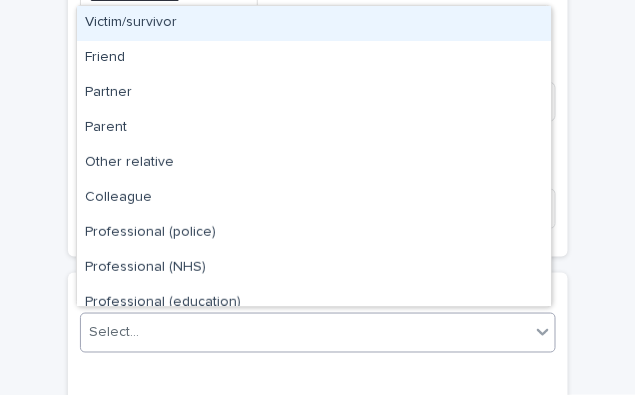 click on "Select..." at bounding box center [305, 332] 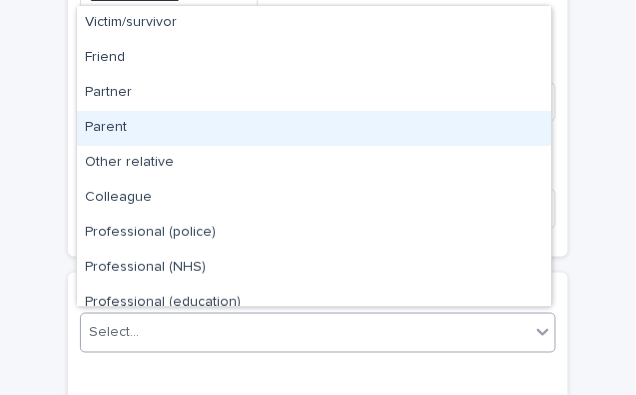 click on "Parent" at bounding box center [314, 128] 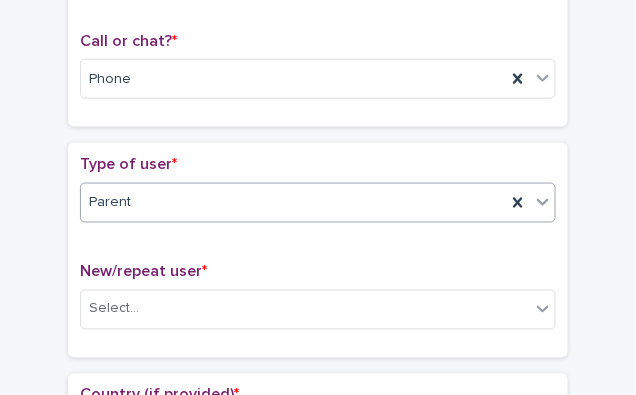 scroll, scrollTop: 404, scrollLeft: 0, axis: vertical 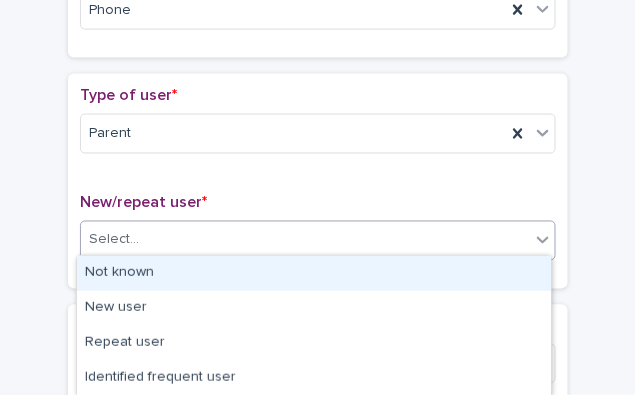 click on "Select..." at bounding box center [305, 240] 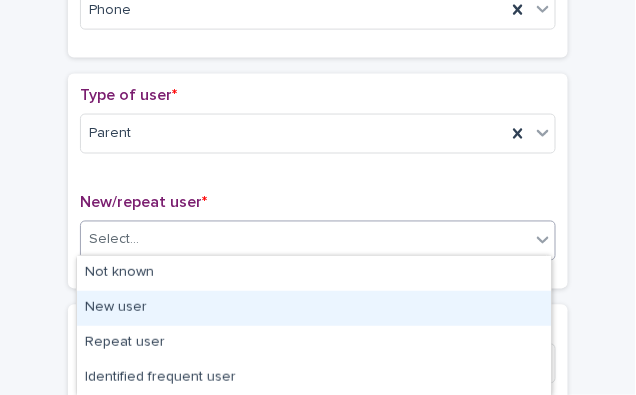 click on "New user" at bounding box center [314, 308] 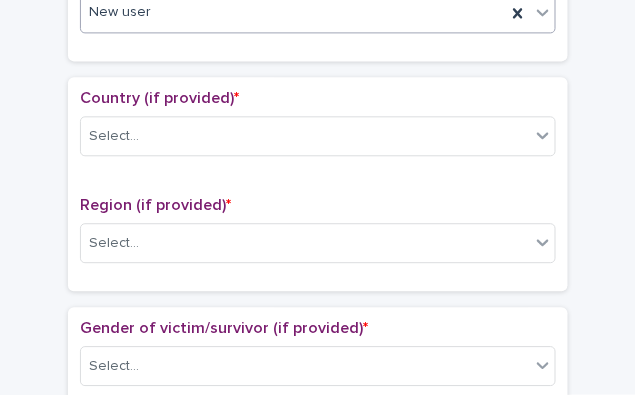 scroll, scrollTop: 655, scrollLeft: 0, axis: vertical 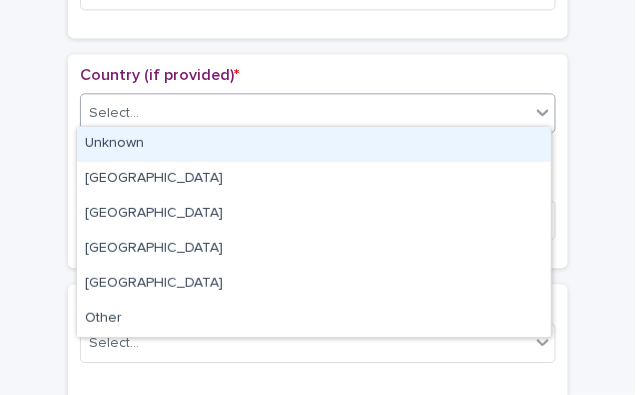 click on "Select..." at bounding box center (305, 113) 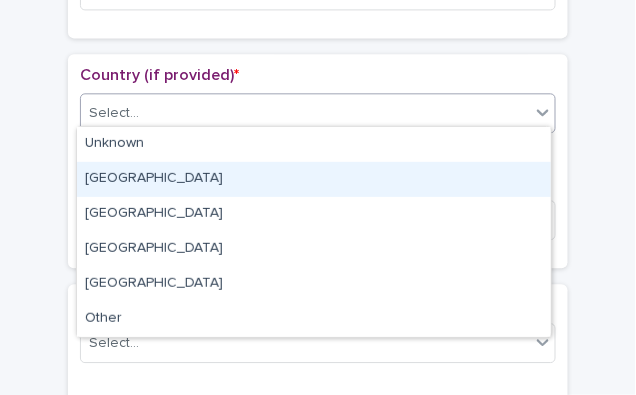 click on "[GEOGRAPHIC_DATA]" at bounding box center [314, 179] 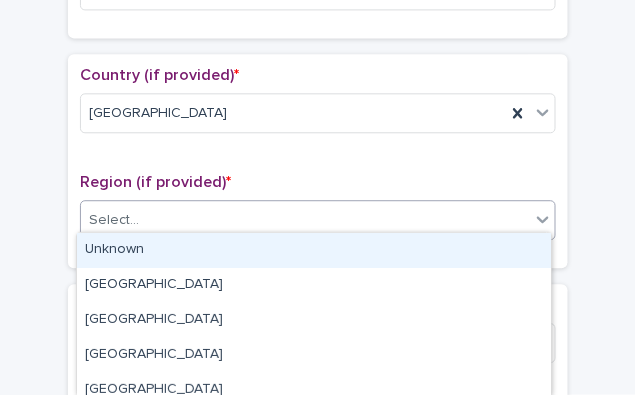 click on "Select..." at bounding box center [305, 220] 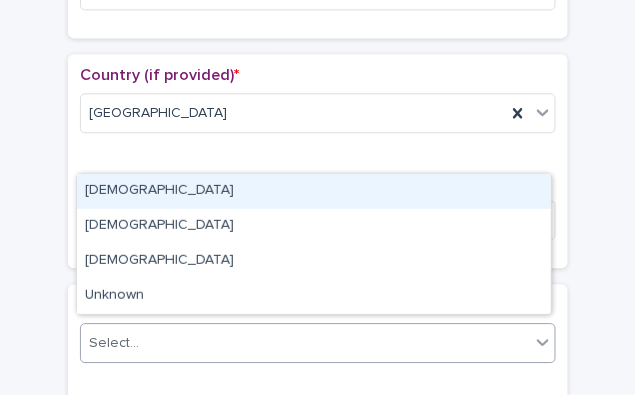 click on "Select..." at bounding box center (305, 343) 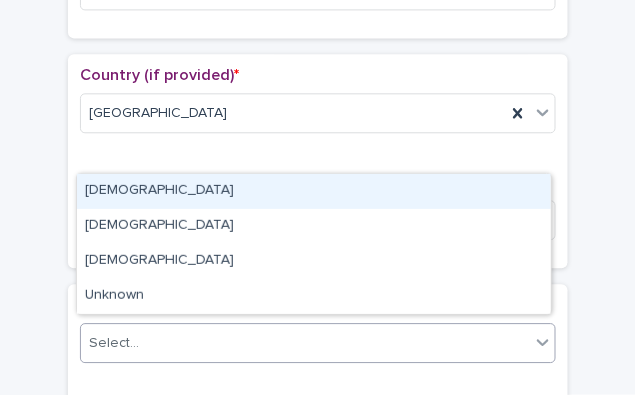 click on "[DEMOGRAPHIC_DATA]" at bounding box center (314, 191) 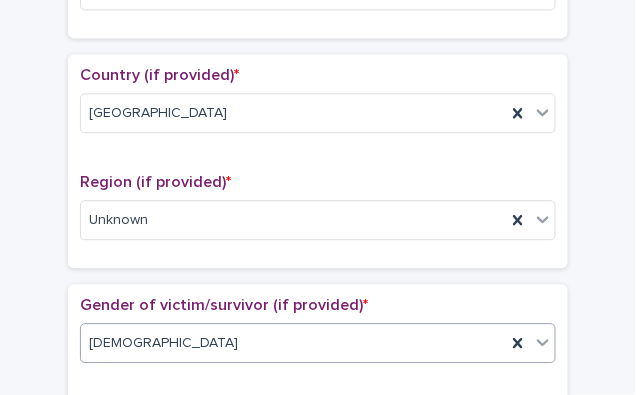 click on "[DEMOGRAPHIC_DATA]" at bounding box center (293, 343) 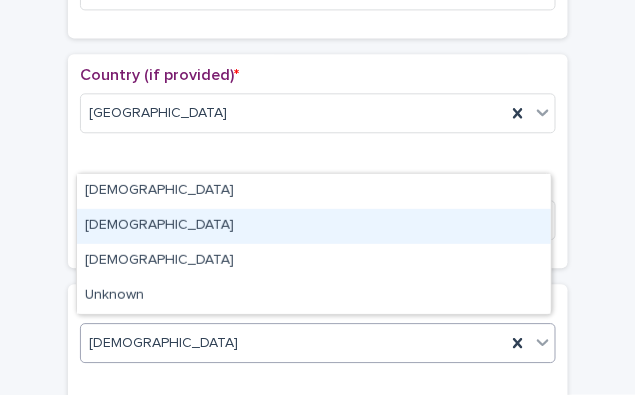 click on "[DEMOGRAPHIC_DATA]" at bounding box center [314, 226] 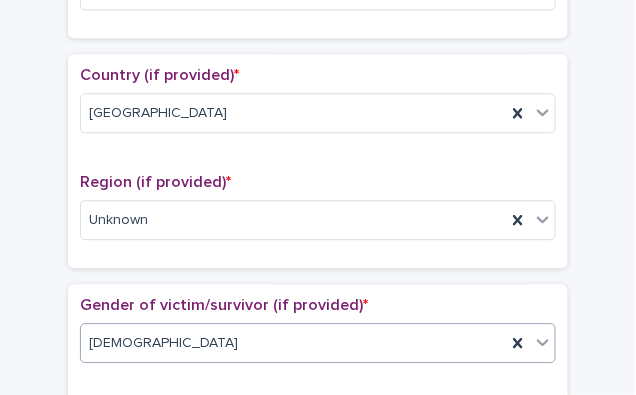 click on "[DEMOGRAPHIC_DATA]" at bounding box center (293, 343) 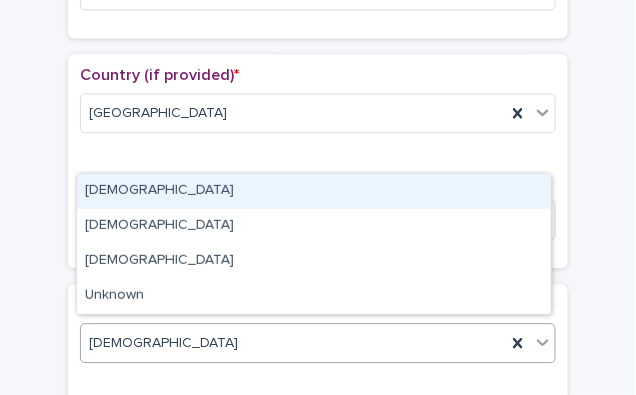 click on "[DEMOGRAPHIC_DATA]" at bounding box center (314, 191) 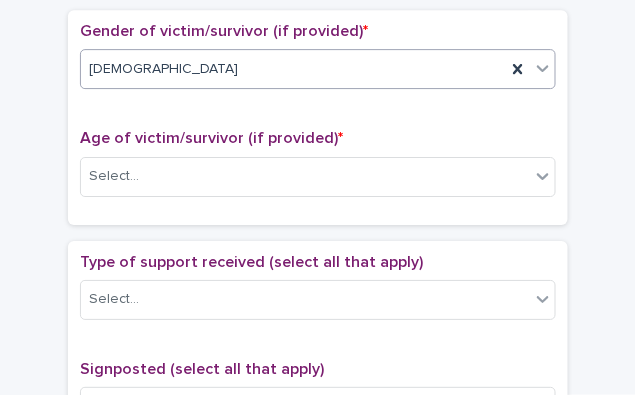 scroll, scrollTop: 937, scrollLeft: 0, axis: vertical 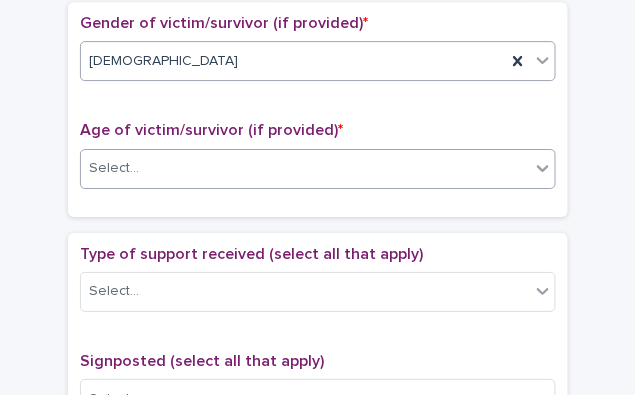 click on "Select..." at bounding box center (305, 168) 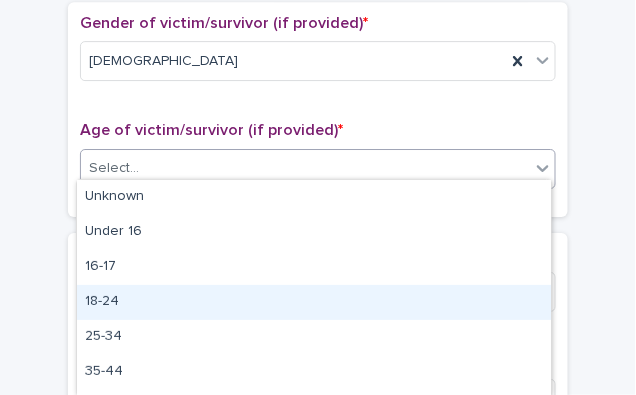 click on "18-24" at bounding box center (314, 302) 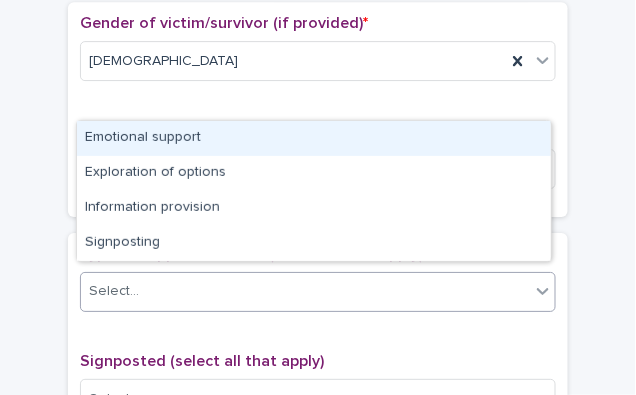 click on "Select..." at bounding box center [305, 291] 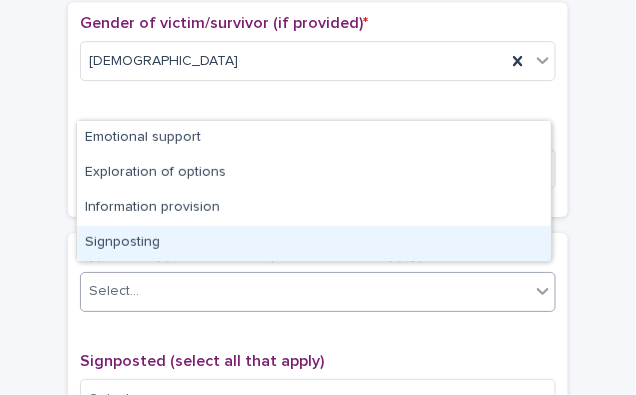 click on "Signposting" at bounding box center [314, 243] 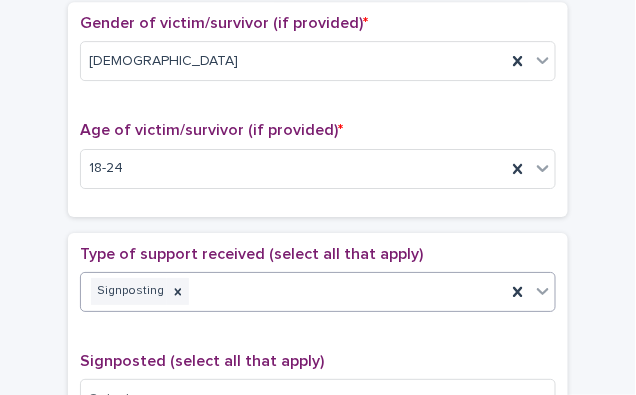 click on "Signposting" at bounding box center [293, 291] 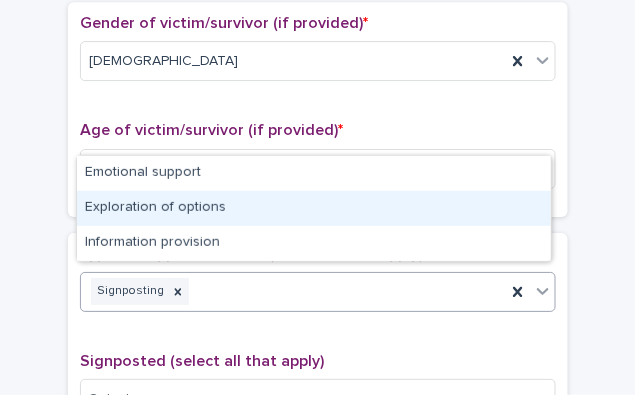 click on "Exploration of options" at bounding box center [314, 208] 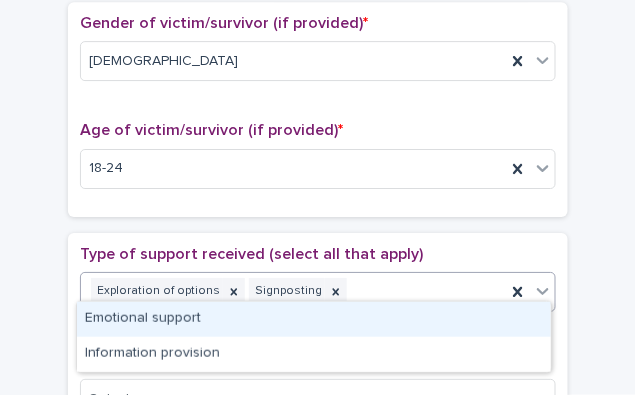 click on "Exploration of options Signposting" at bounding box center (293, 291) 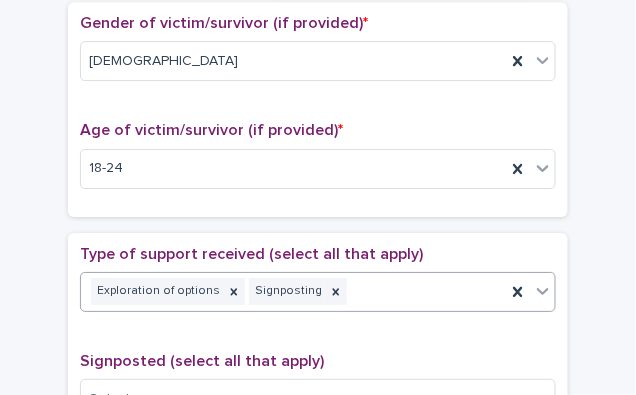 click on "Exploration of options Signposting" at bounding box center [293, 291] 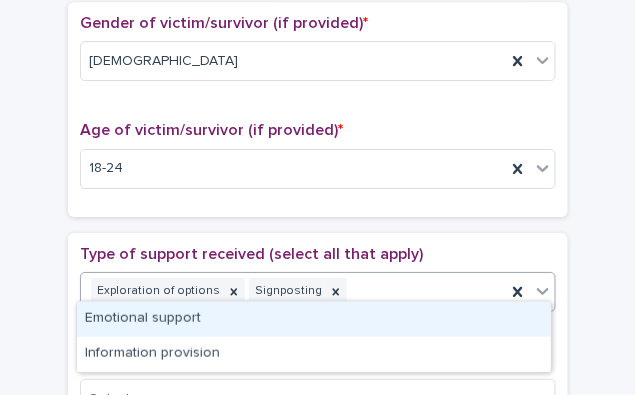 click on "Exploration of options Signposting" at bounding box center [293, 291] 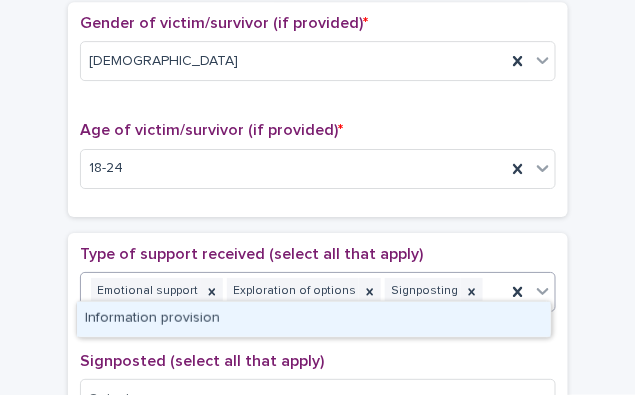 click at bounding box center (488, 290) 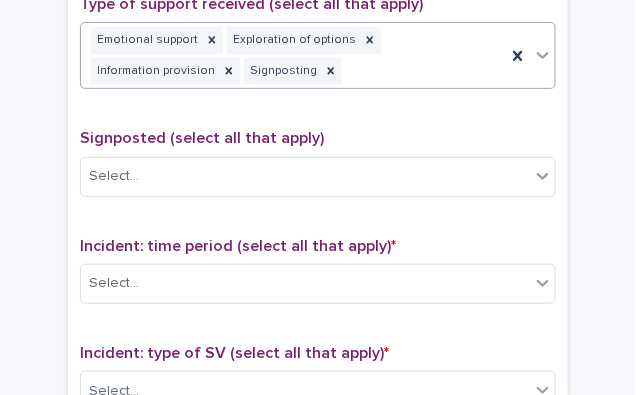 scroll, scrollTop: 1240, scrollLeft: 0, axis: vertical 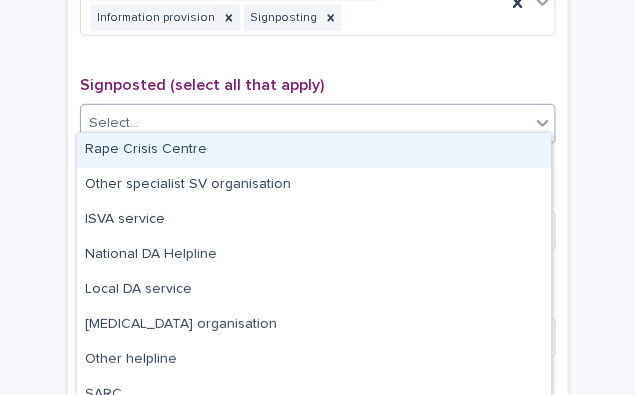 click on "Select..." at bounding box center (305, 123) 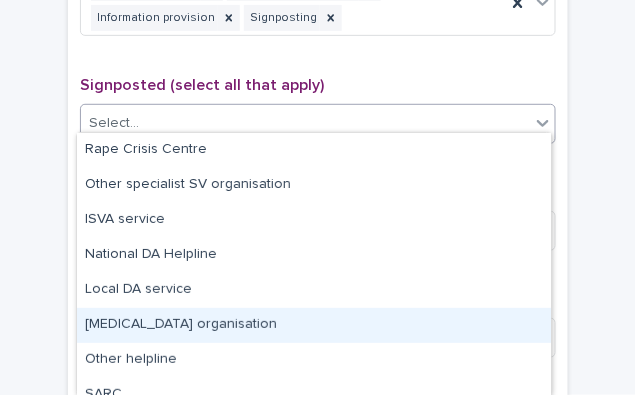 drag, startPoint x: 310, startPoint y: 230, endPoint x: 284, endPoint y: 319, distance: 92.72001 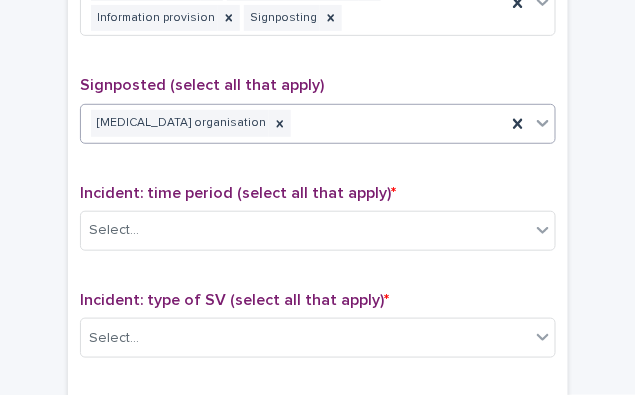 click on "[MEDICAL_DATA] organisation" at bounding box center (293, 123) 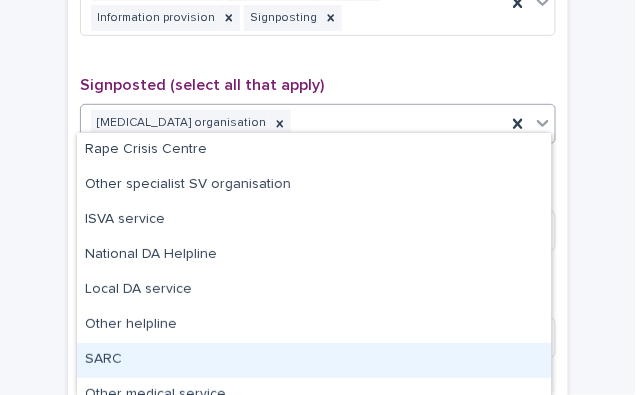 click on "SARC" at bounding box center [314, 360] 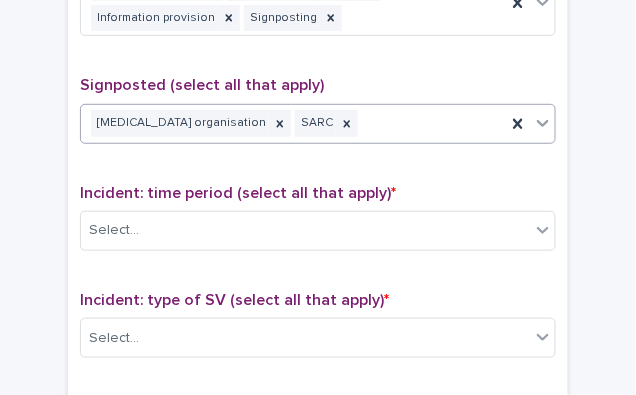click on "[MEDICAL_DATA] organisation SARC" at bounding box center [293, 123] 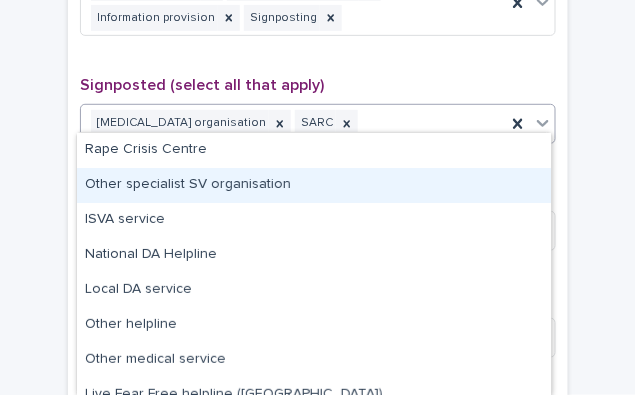 click on "Other specialist SV organisation" at bounding box center [314, 185] 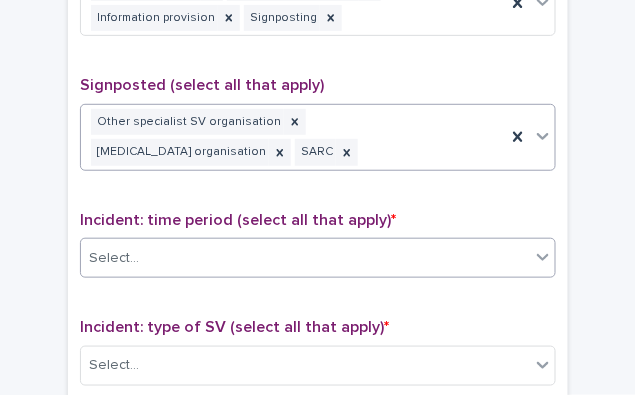 click on "Select..." at bounding box center (114, 258) 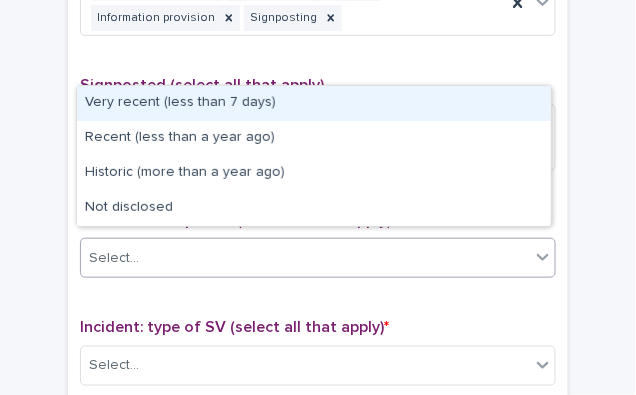 click on "Very recent (less than 7 days)" at bounding box center (314, 103) 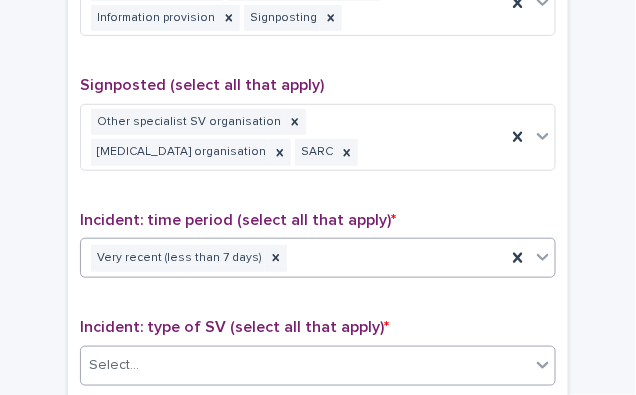 click on "Select..." at bounding box center (305, 365) 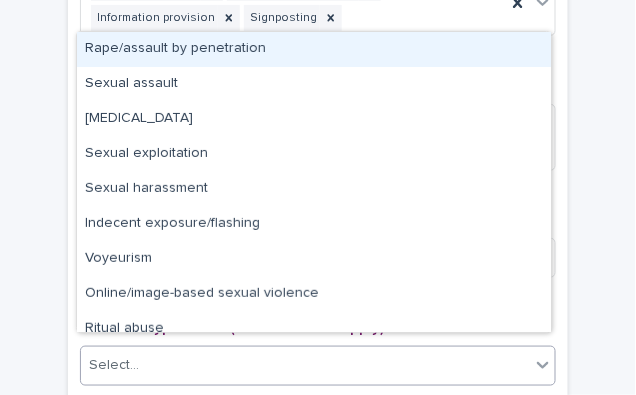 click on "Rape/assault by penetration" at bounding box center [314, 49] 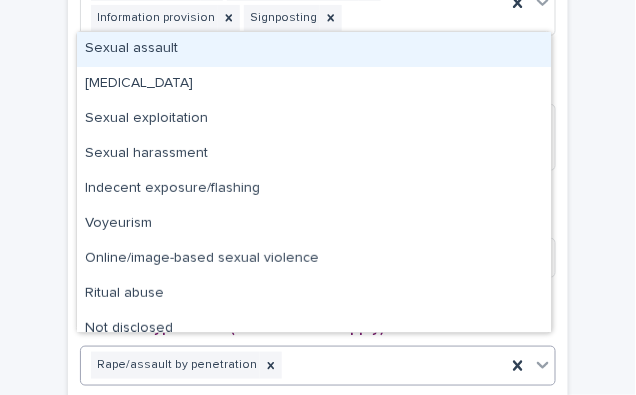 click on "Rape/assault by penetration" at bounding box center (293, 365) 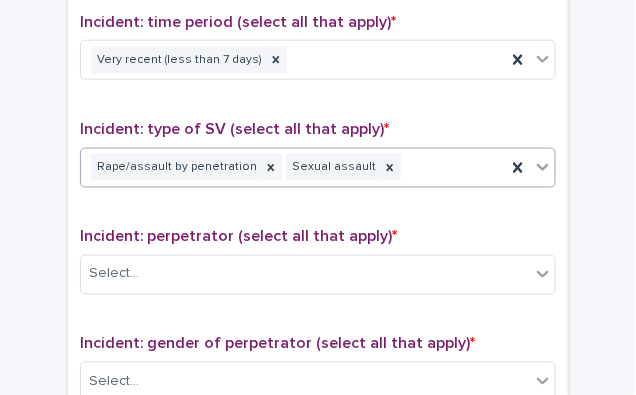 scroll, scrollTop: 1514, scrollLeft: 0, axis: vertical 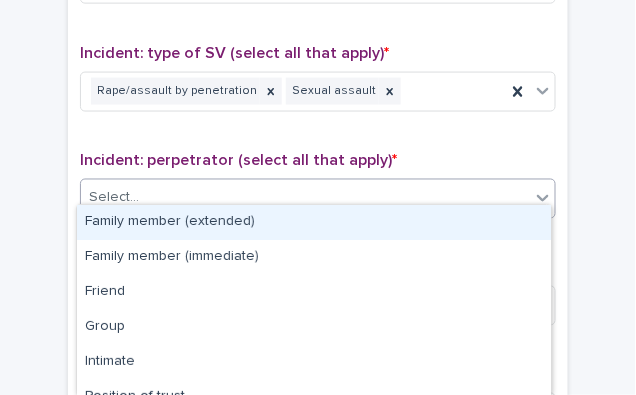 click on "Select..." at bounding box center (305, 198) 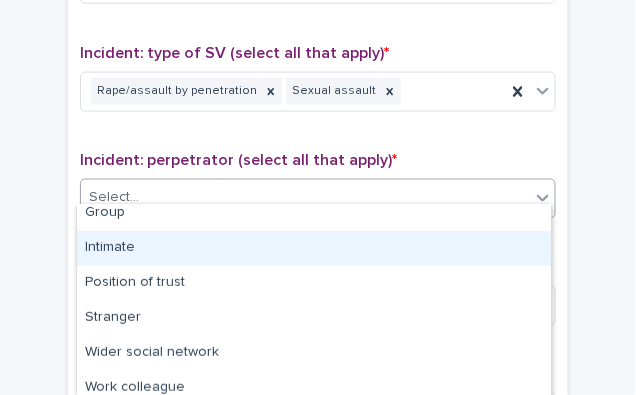 scroll, scrollTop: 152, scrollLeft: 0, axis: vertical 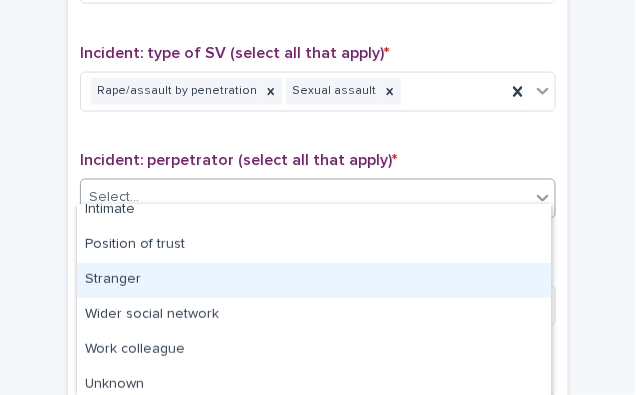 click on "Stranger" at bounding box center (314, 280) 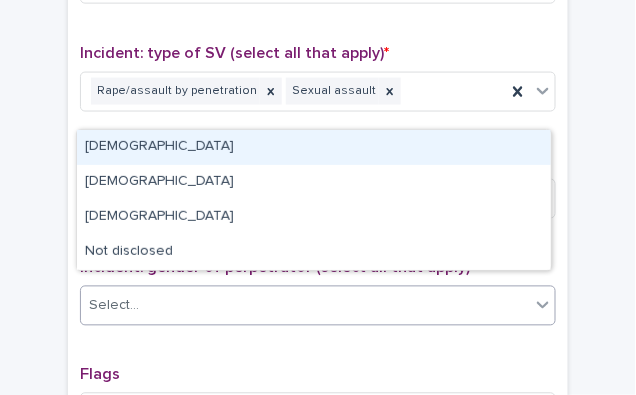 click on "Select..." at bounding box center [305, 306] 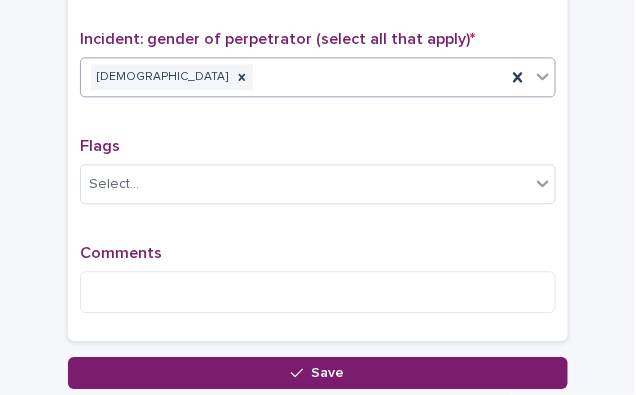 scroll, scrollTop: 1773, scrollLeft: 0, axis: vertical 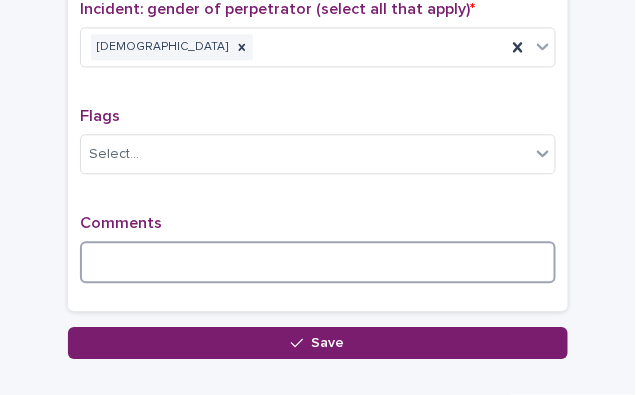 click at bounding box center [318, 262] 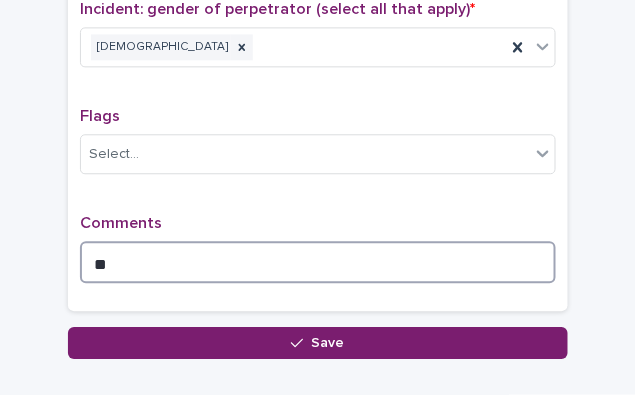 type on "*" 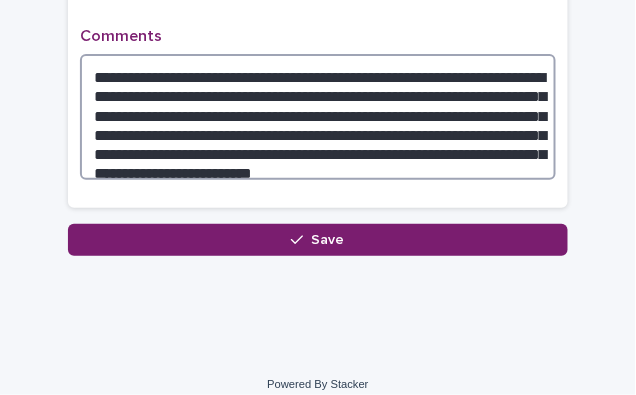 scroll, scrollTop: 1962, scrollLeft: 0, axis: vertical 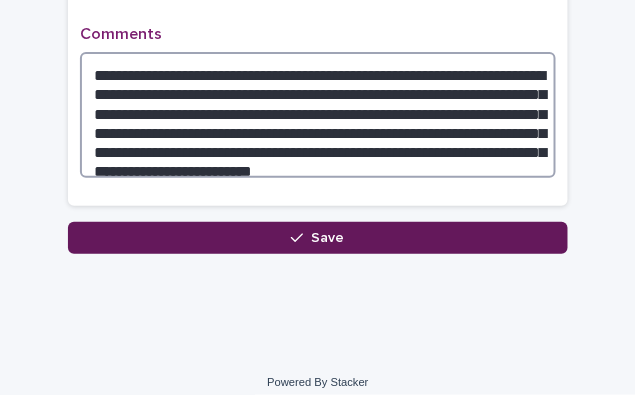 type on "**********" 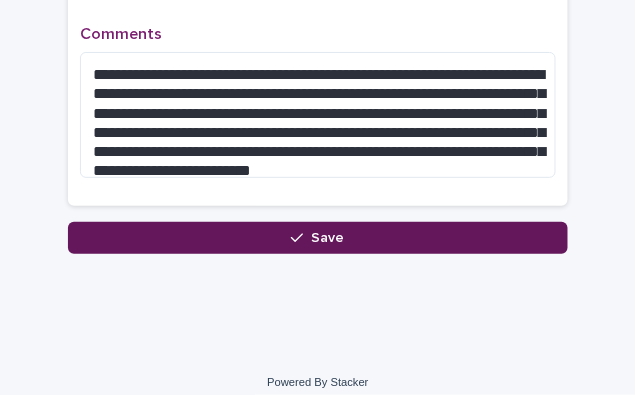click on "Save" at bounding box center (318, 238) 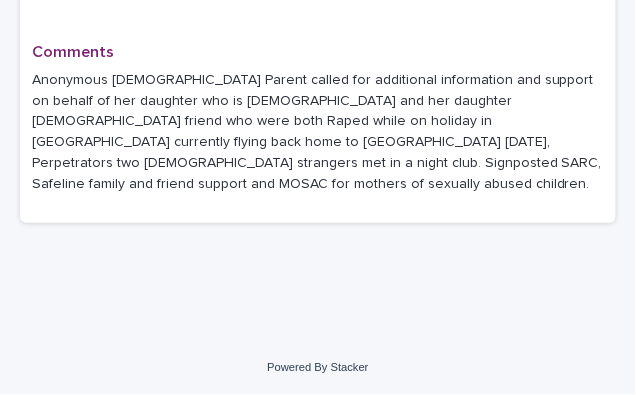 scroll, scrollTop: 0, scrollLeft: 0, axis: both 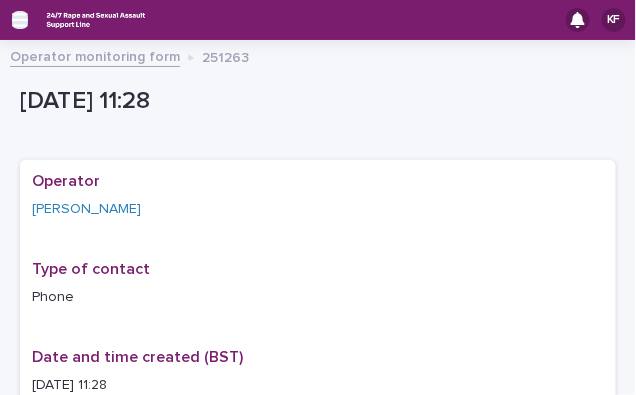 click 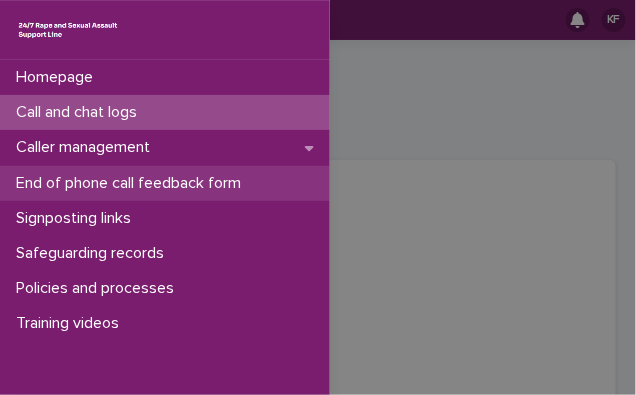 click on "End of phone call feedback form" at bounding box center (132, 183) 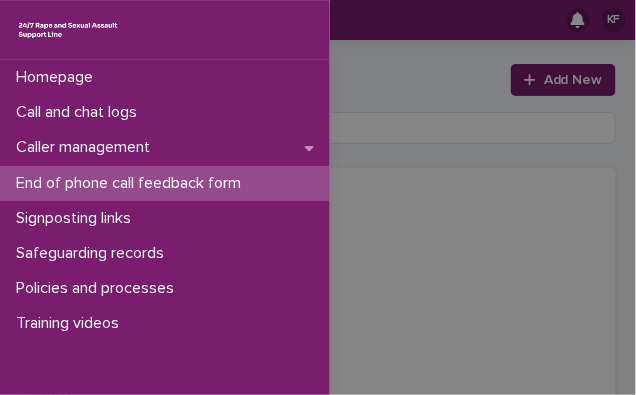 click on "Homepage Call and chat logs Caller management End of phone call feedback form Signposting links Safeguarding records Policies and processes Training videos" at bounding box center [318, 197] 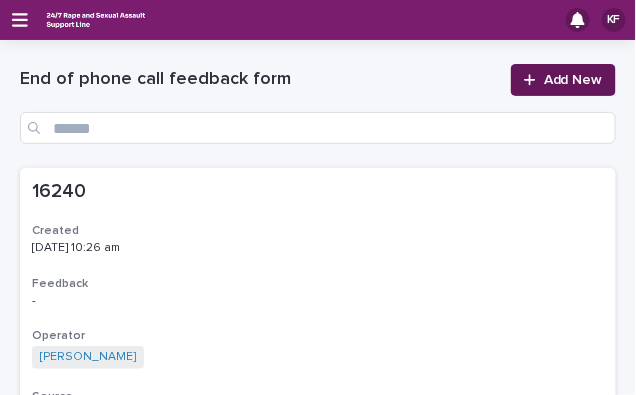 click at bounding box center [534, 80] 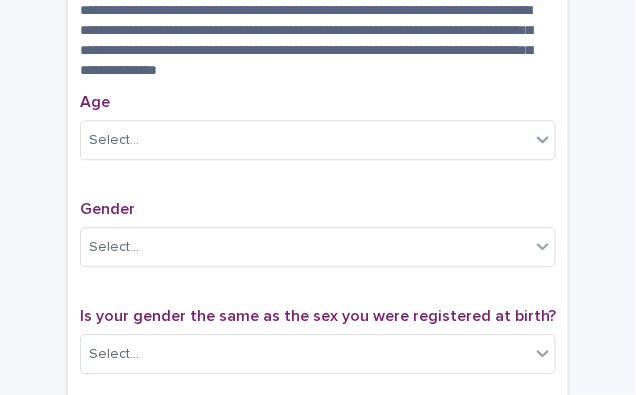 scroll, scrollTop: 693, scrollLeft: 0, axis: vertical 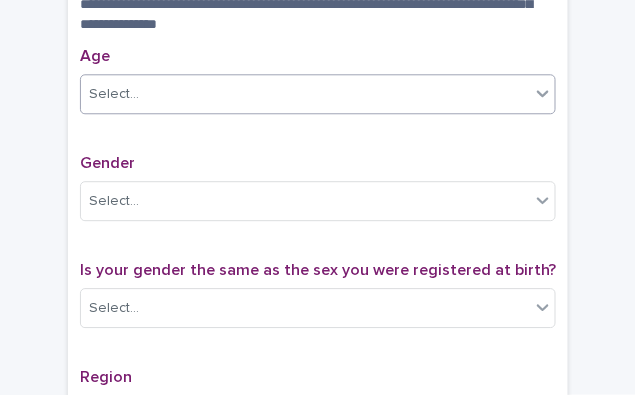 click on "Select..." at bounding box center [305, 94] 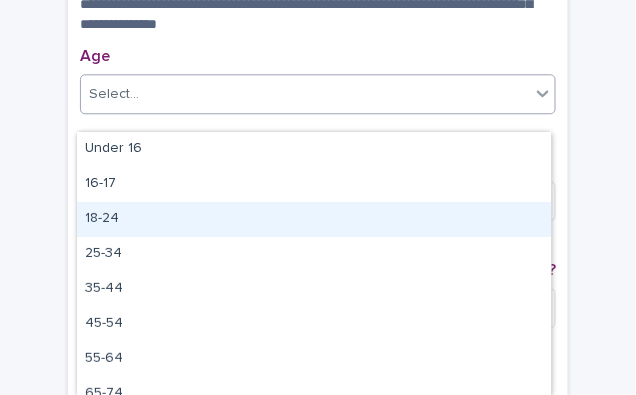 click on "18-24" at bounding box center [314, 219] 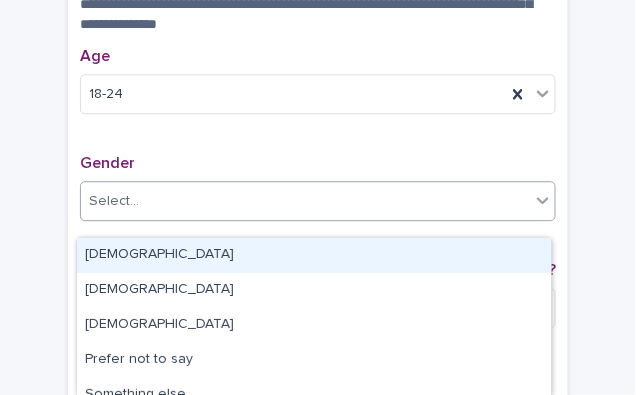 click on "Select..." at bounding box center (305, 201) 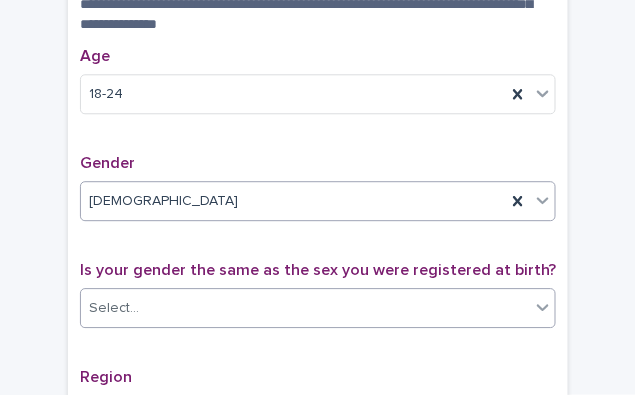 click on "Select..." at bounding box center [305, 308] 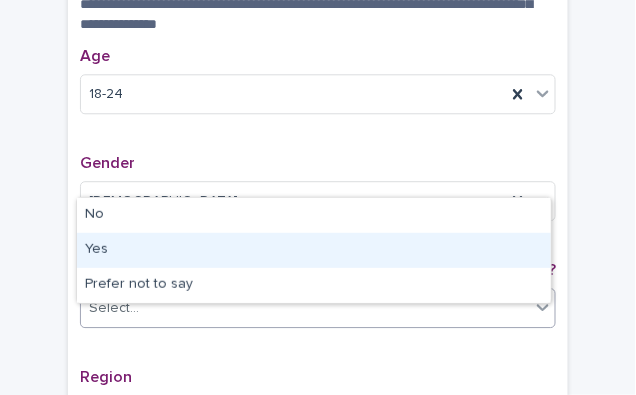 click on "Yes" at bounding box center (314, 250) 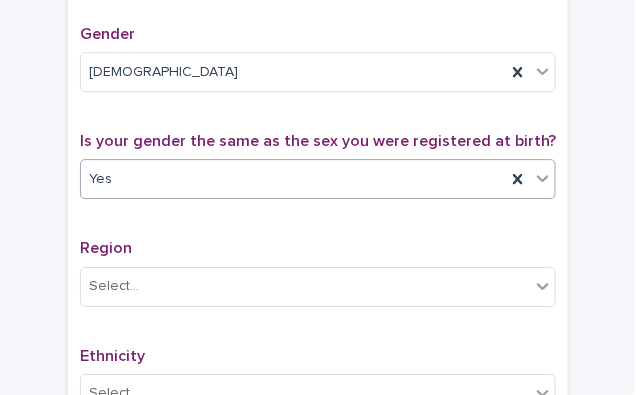 scroll, scrollTop: 876, scrollLeft: 0, axis: vertical 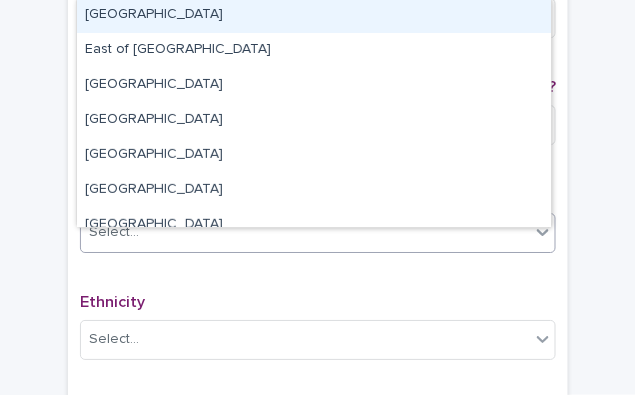 click on "Select..." at bounding box center (305, 232) 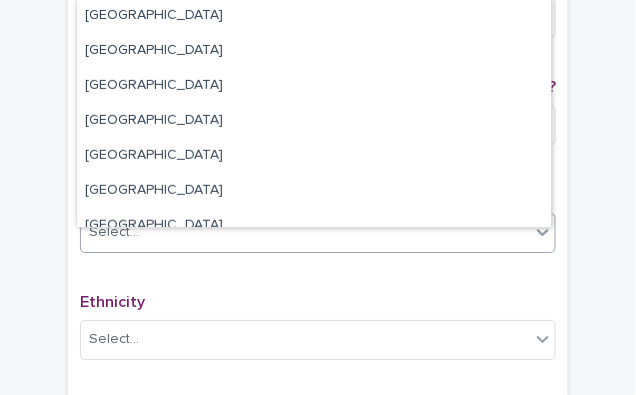 scroll, scrollTop: 15, scrollLeft: 0, axis: vertical 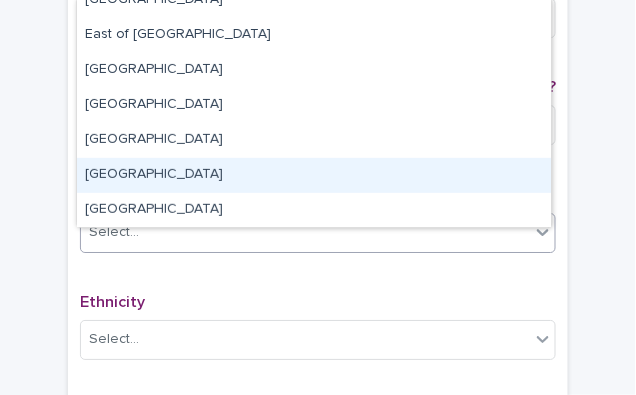 click on "[GEOGRAPHIC_DATA]" at bounding box center [314, 175] 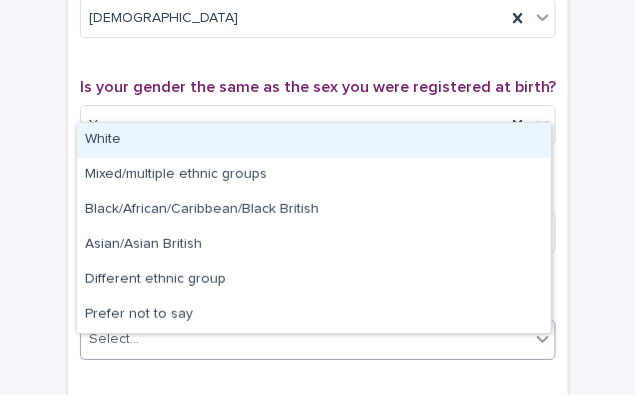 click 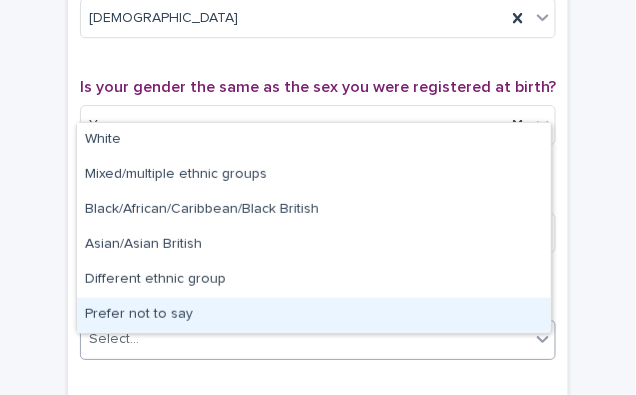 click on "Prefer not to say" at bounding box center (314, 315) 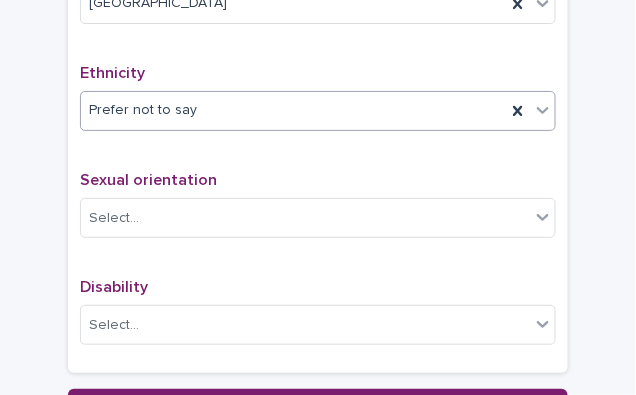 scroll, scrollTop: 1165, scrollLeft: 0, axis: vertical 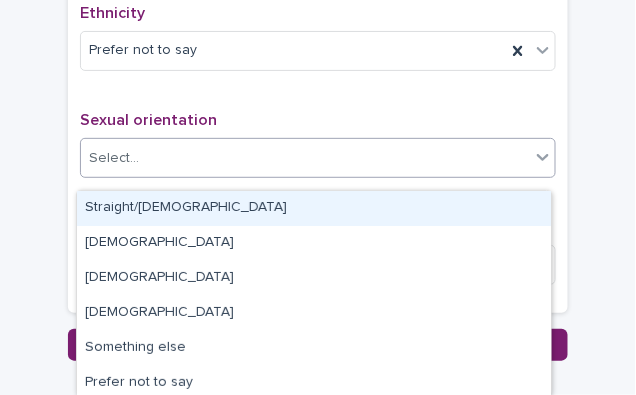 click on "Select..." at bounding box center (305, 158) 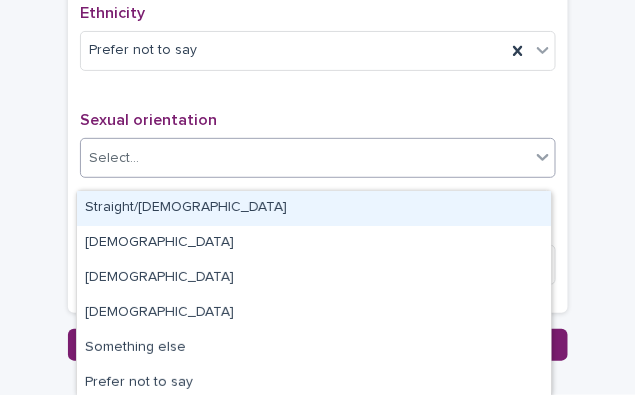 click on "Straight/[DEMOGRAPHIC_DATA]" at bounding box center (314, 208) 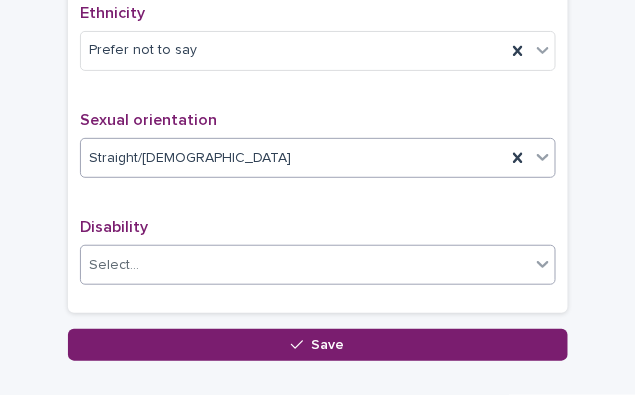 click on "Select..." at bounding box center (305, 265) 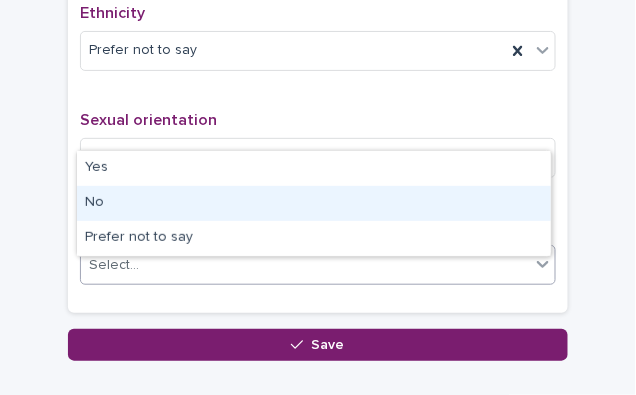 click on "No" at bounding box center (314, 203) 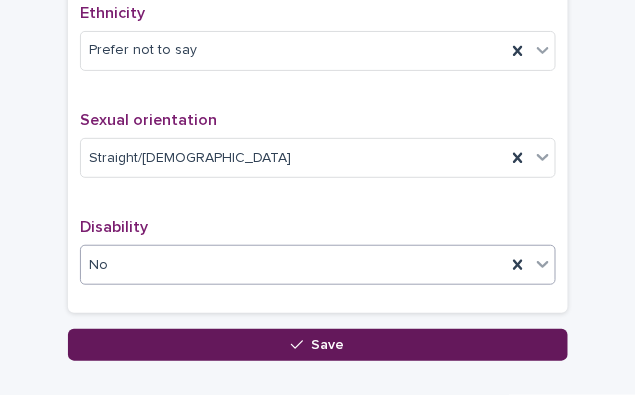 click on "Save" at bounding box center [328, 345] 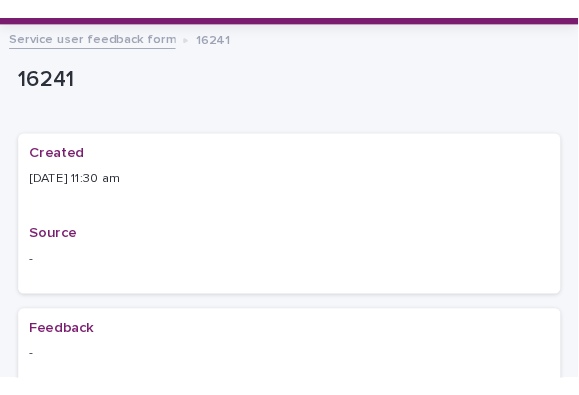 scroll, scrollTop: 0, scrollLeft: 0, axis: both 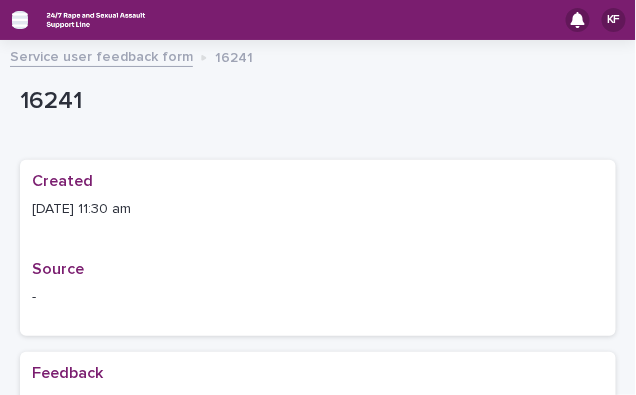 click 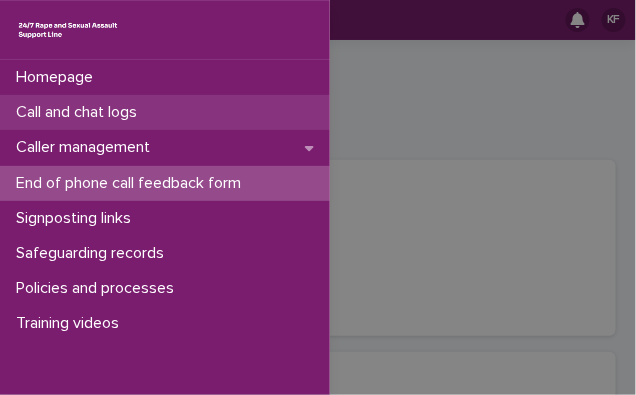 click on "Call and chat logs" at bounding box center (80, 112) 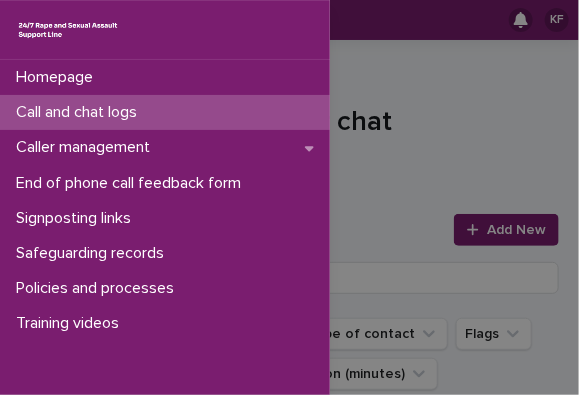 click on "Call and chat logs" at bounding box center [80, 112] 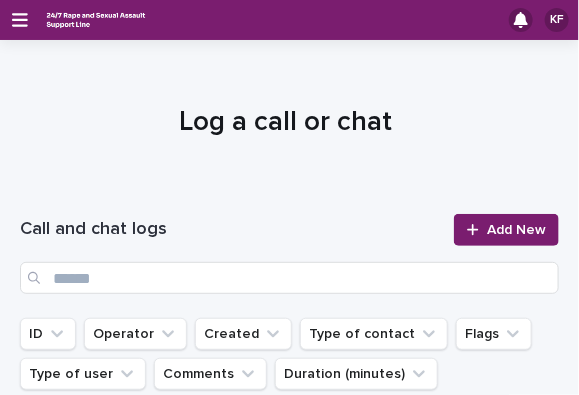 drag, startPoint x: 468, startPoint y: 232, endPoint x: 441, endPoint y: 180, distance: 58.59181 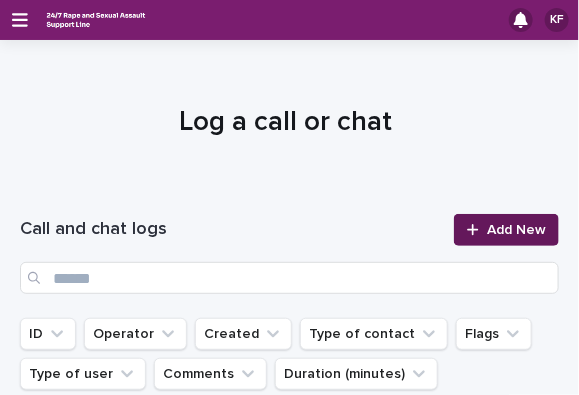 click 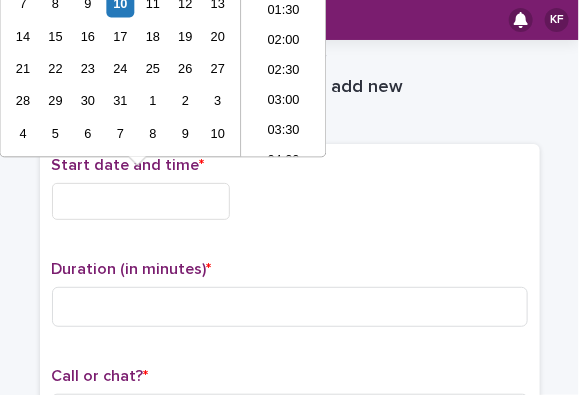 click at bounding box center (141, 201) 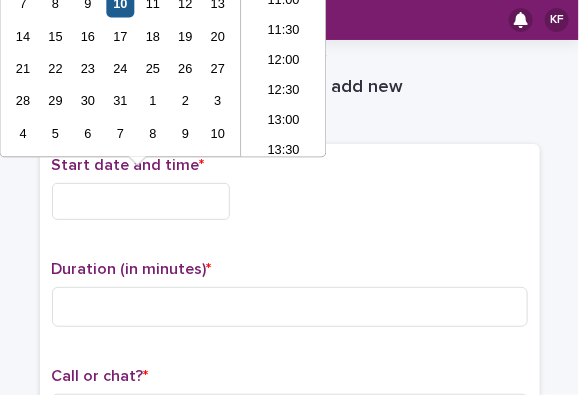 click on "10" at bounding box center (120, 3) 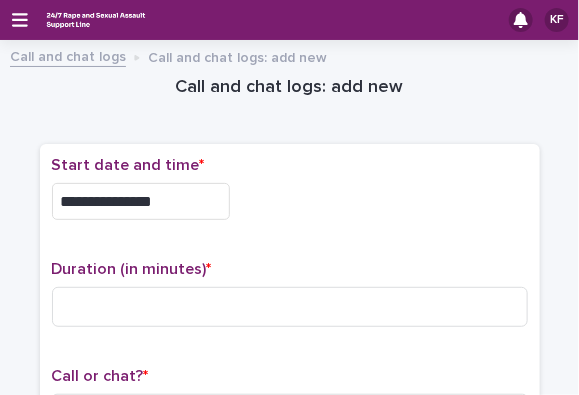 drag, startPoint x: 137, startPoint y: 197, endPoint x: 227, endPoint y: 230, distance: 95.85927 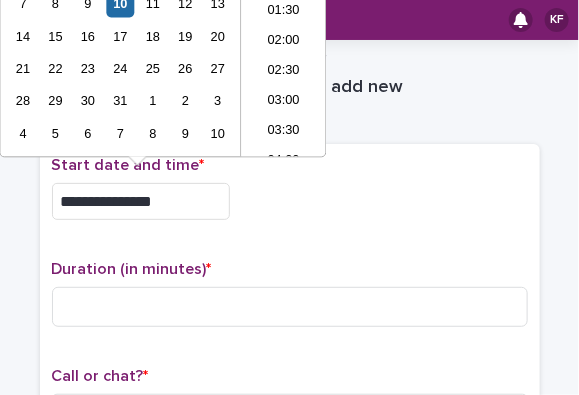 click on "**********" at bounding box center [141, 201] 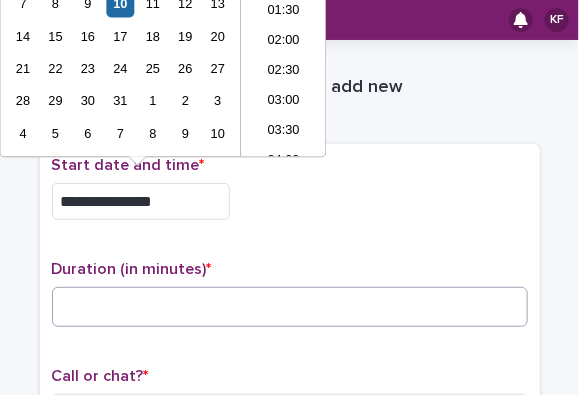 type on "**********" 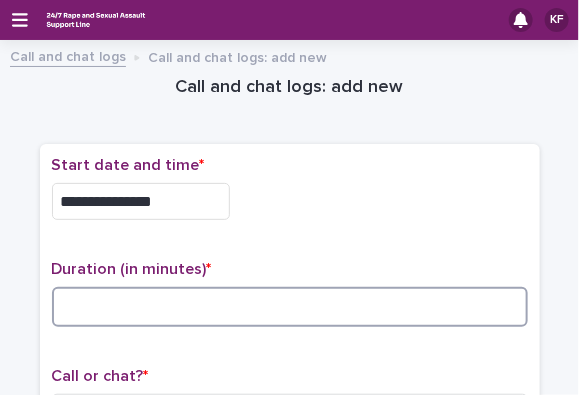 click at bounding box center [290, 307] 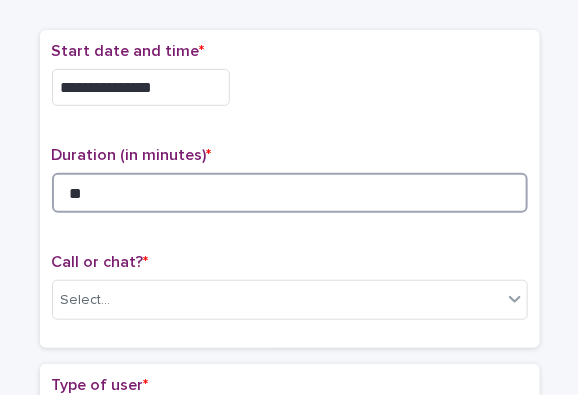 scroll, scrollTop: 160, scrollLeft: 0, axis: vertical 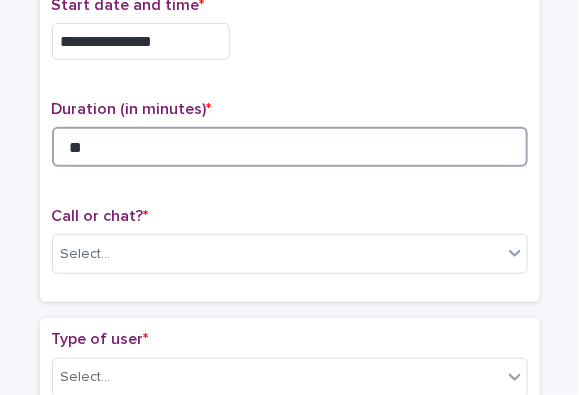 click on "**" at bounding box center (290, 147) 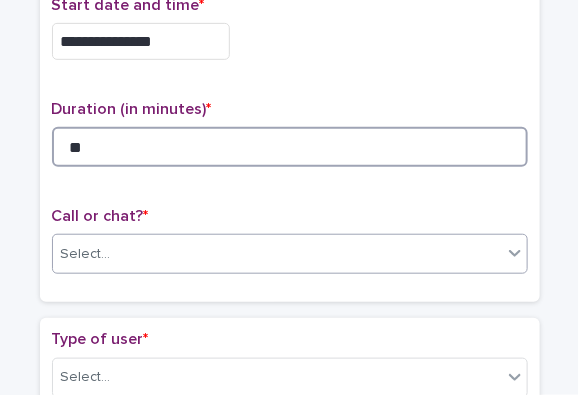type on "**" 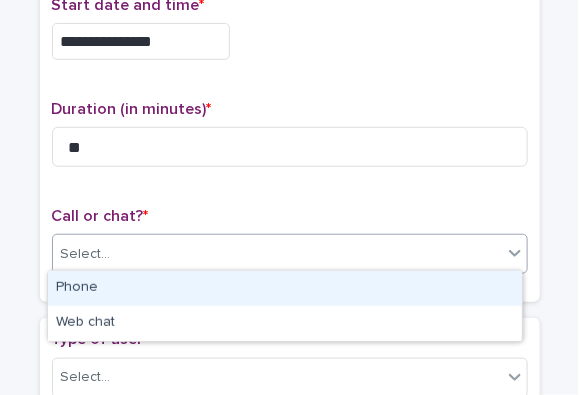 click on "Select..." at bounding box center (86, 254) 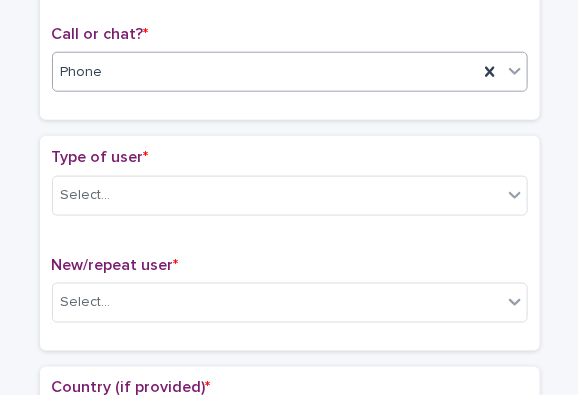 scroll, scrollTop: 358, scrollLeft: 0, axis: vertical 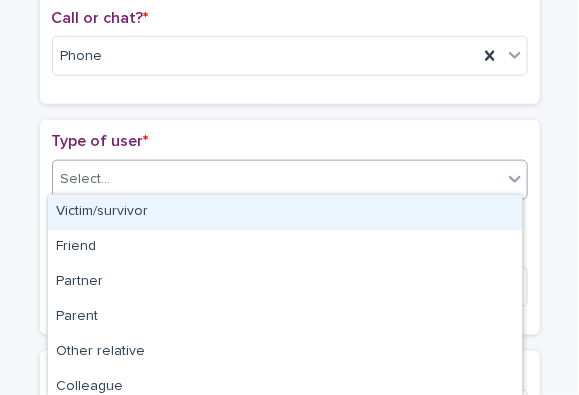 click on "Select..." at bounding box center [277, 179] 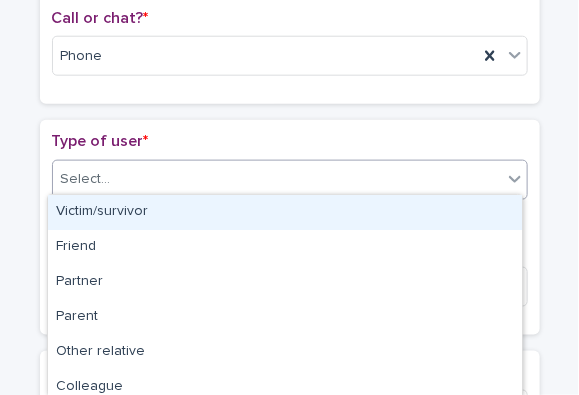 click on "Victim/survivor" at bounding box center (285, 212) 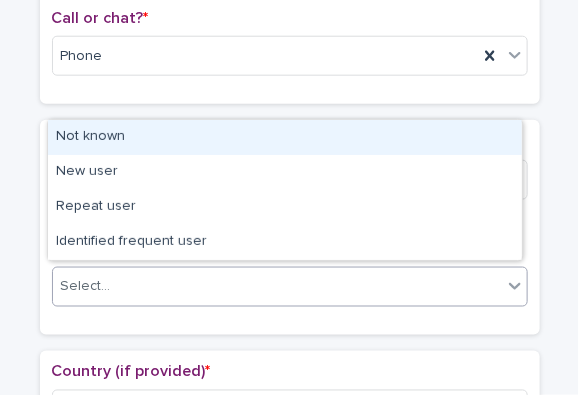 click on "Select..." at bounding box center [277, 286] 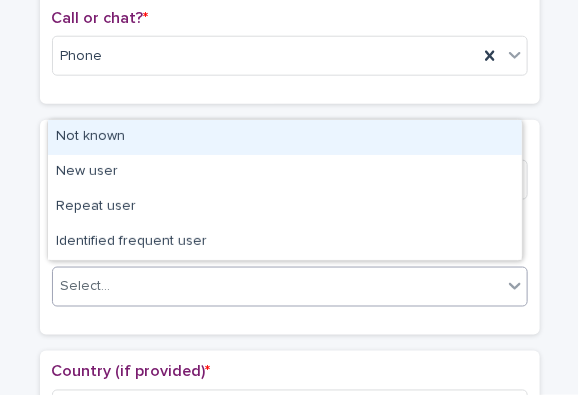 click on "Not known" at bounding box center [285, 137] 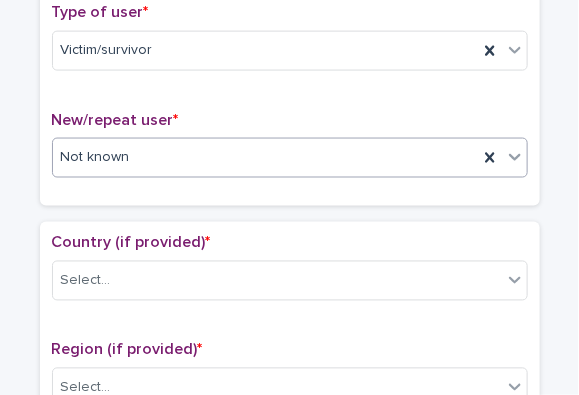 scroll, scrollTop: 564, scrollLeft: 0, axis: vertical 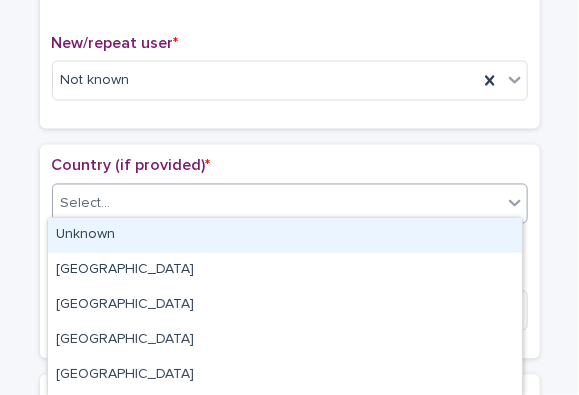 click on "Select..." at bounding box center [277, 204] 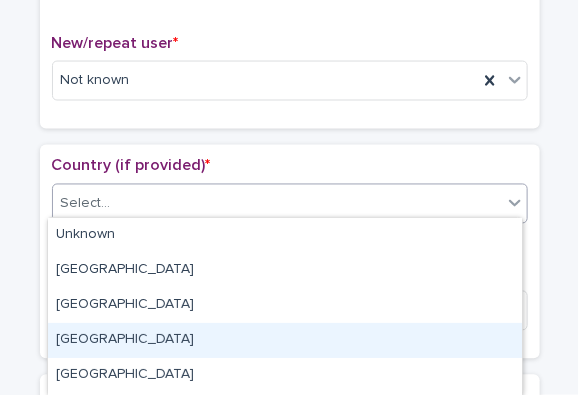 click on "[GEOGRAPHIC_DATA]" at bounding box center (285, 340) 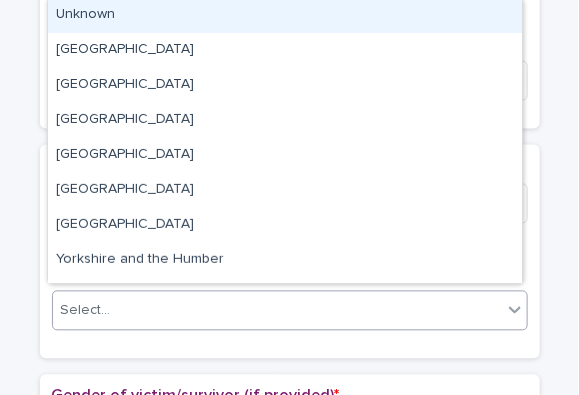 click on "Select..." at bounding box center [277, 311] 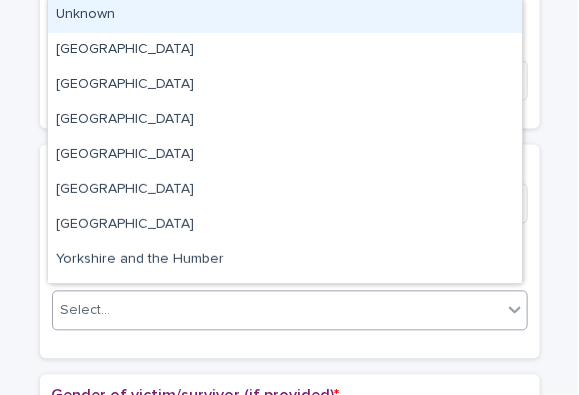 click on "Unknown" at bounding box center (285, 15) 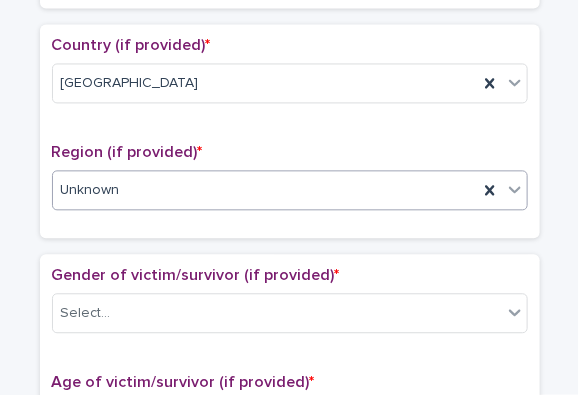 scroll, scrollTop: 762, scrollLeft: 0, axis: vertical 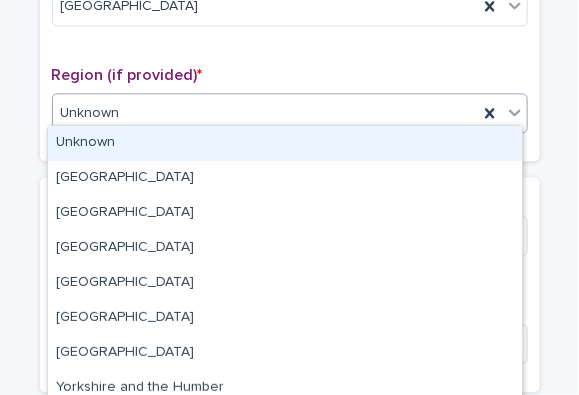 click 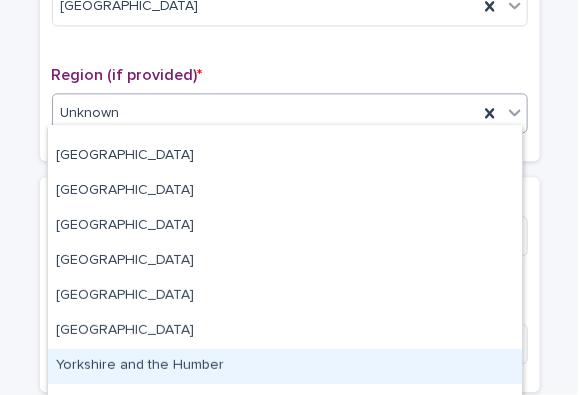 scroll, scrollTop: 115, scrollLeft: 0, axis: vertical 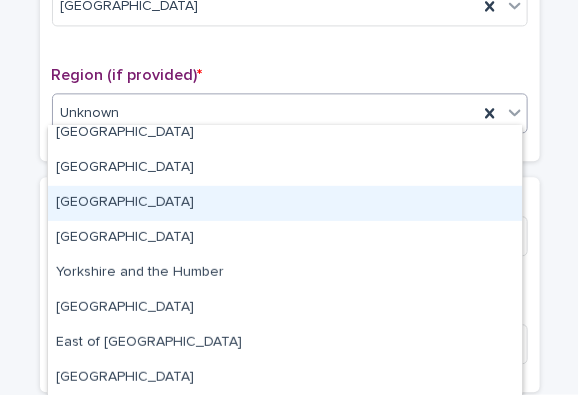 click on "[GEOGRAPHIC_DATA]" at bounding box center [285, 203] 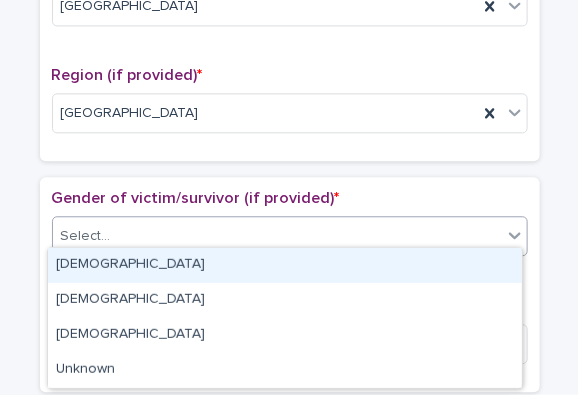 click on "Select..." at bounding box center [277, 236] 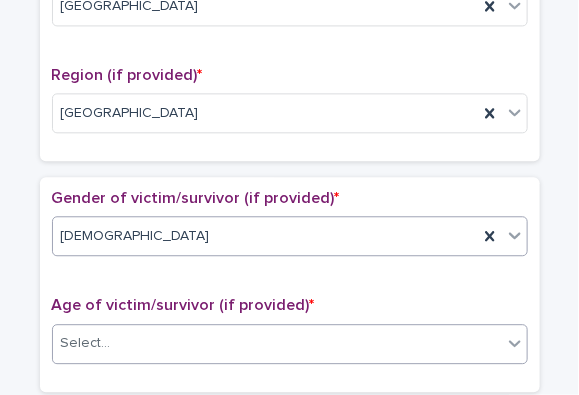 click on "Select..." at bounding box center [86, 343] 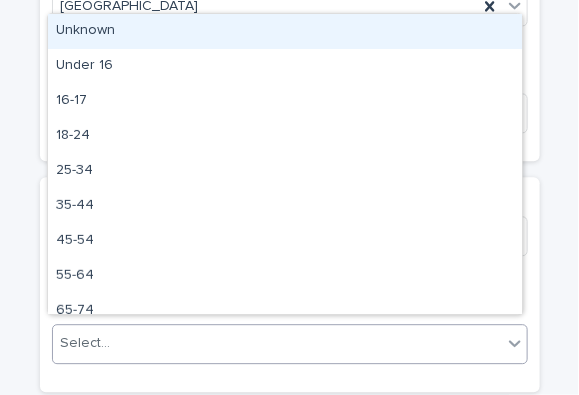 click on "Unknown" at bounding box center [285, 31] 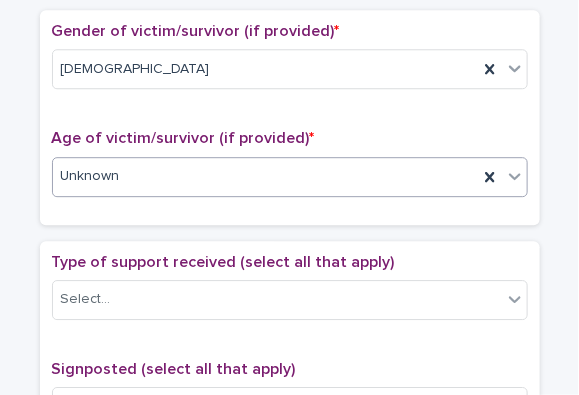 scroll, scrollTop: 975, scrollLeft: 0, axis: vertical 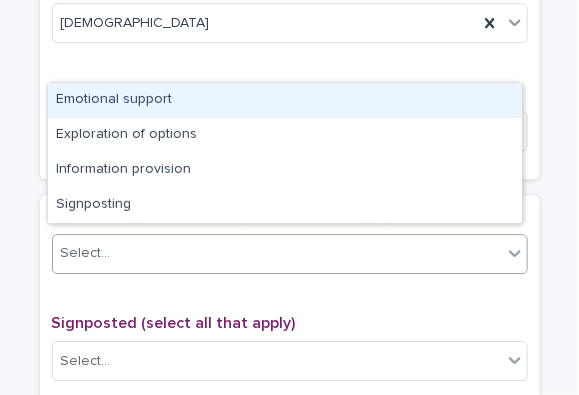 click on "Select..." at bounding box center [277, 253] 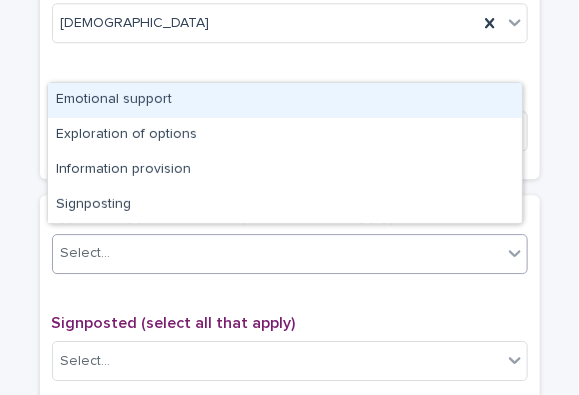 click on "Emotional support" at bounding box center (285, 100) 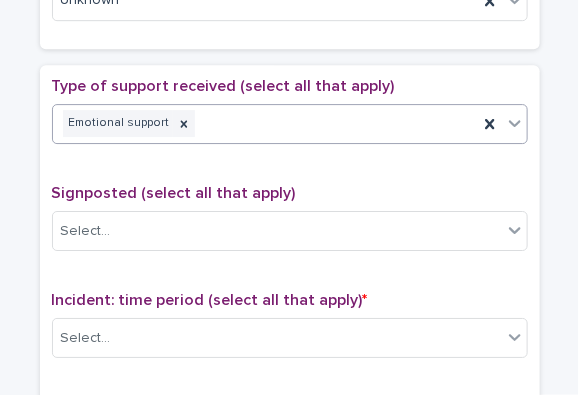 scroll, scrollTop: 1165, scrollLeft: 0, axis: vertical 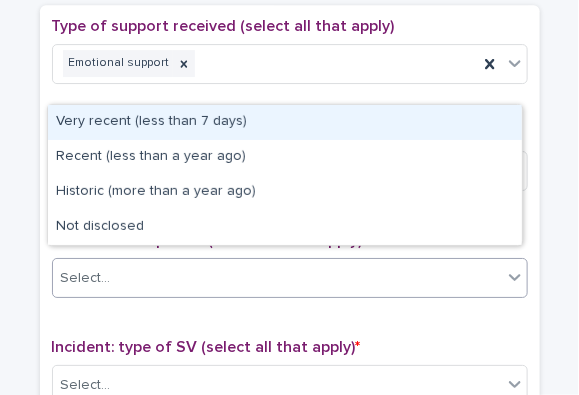 click on "Select..." at bounding box center [277, 278] 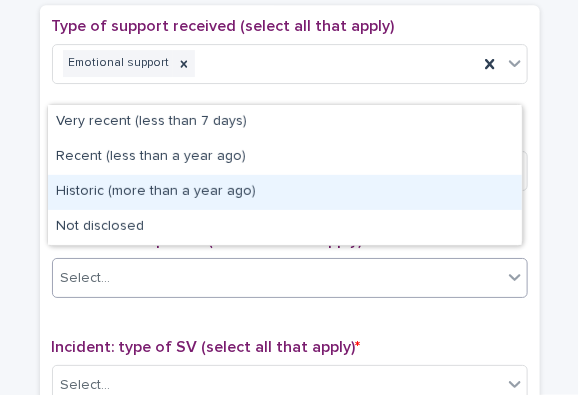 click on "Historic (more than a year ago)" at bounding box center [285, 192] 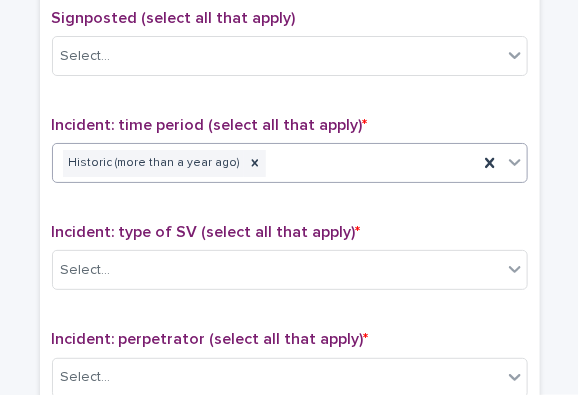 scroll, scrollTop: 1348, scrollLeft: 0, axis: vertical 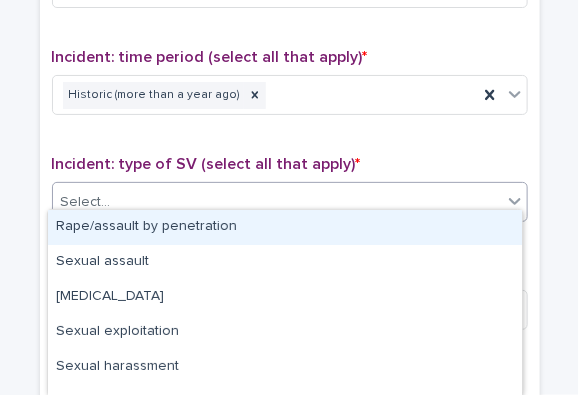 click on "Select..." at bounding box center [277, 202] 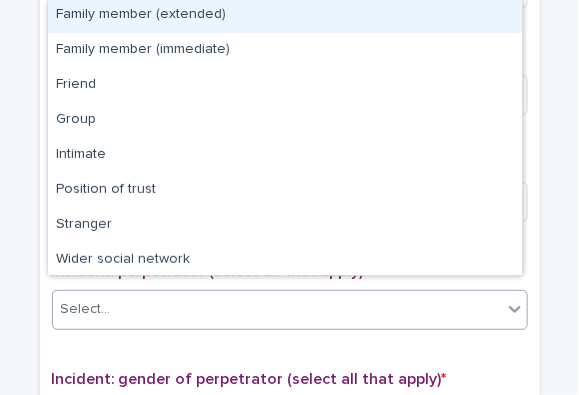 click on "Select..." at bounding box center [277, 309] 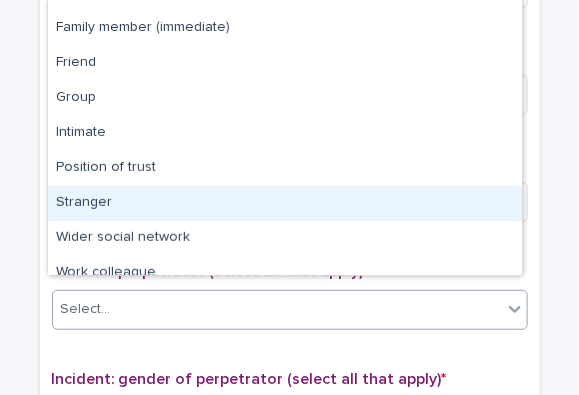 scroll, scrollTop: 108, scrollLeft: 0, axis: vertical 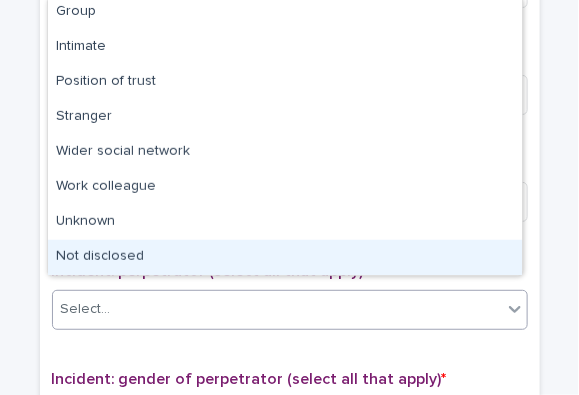 click on "Not disclosed" at bounding box center (285, 257) 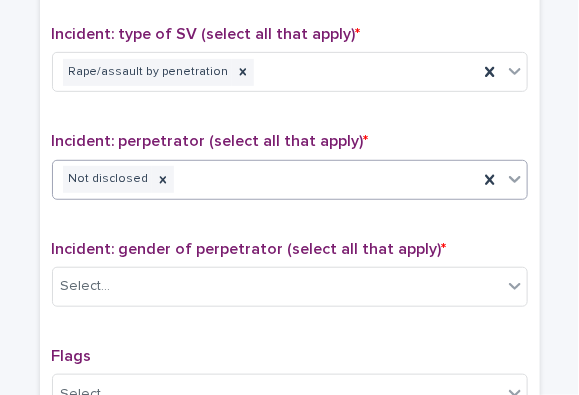 scroll, scrollTop: 1546, scrollLeft: 0, axis: vertical 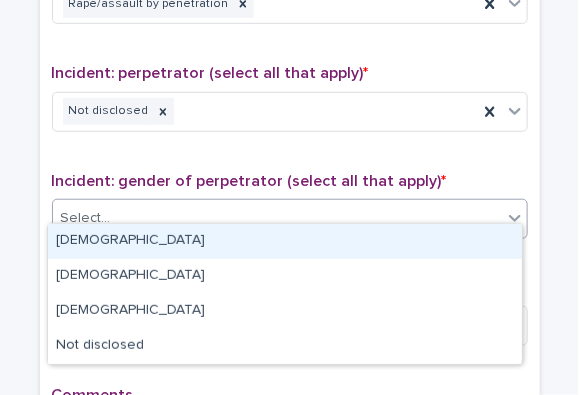 click on "Select..." at bounding box center [277, 218] 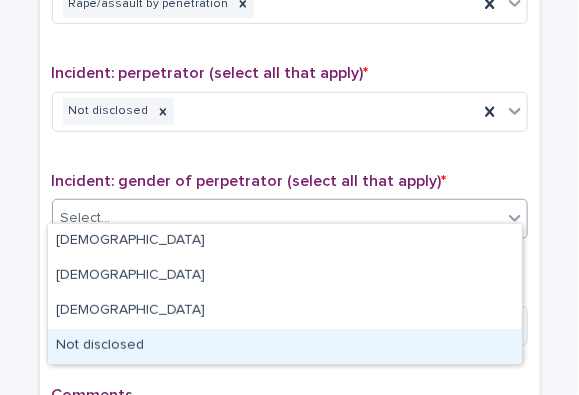 click on "Not disclosed" at bounding box center [285, 346] 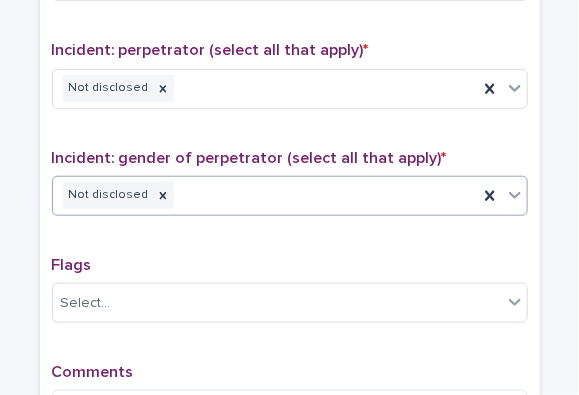 scroll, scrollTop: 1584, scrollLeft: 0, axis: vertical 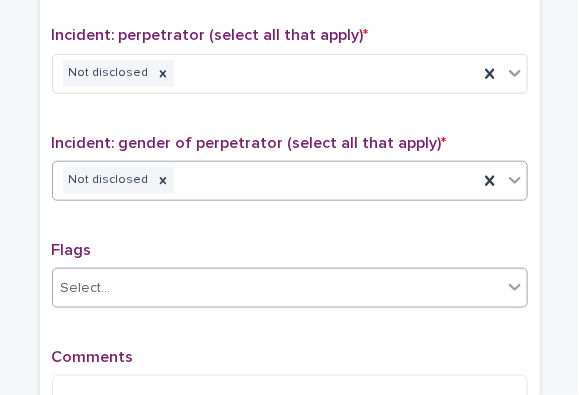 click 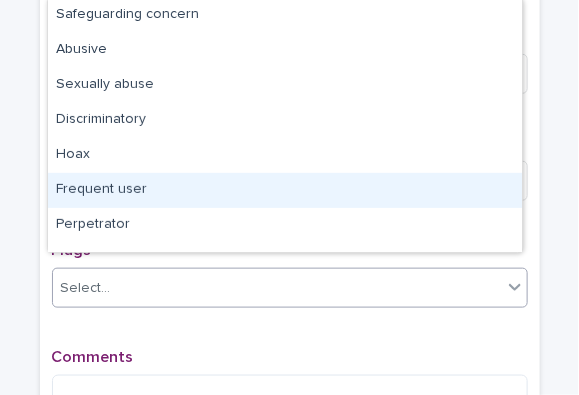 click on "Frequent user" at bounding box center (285, 190) 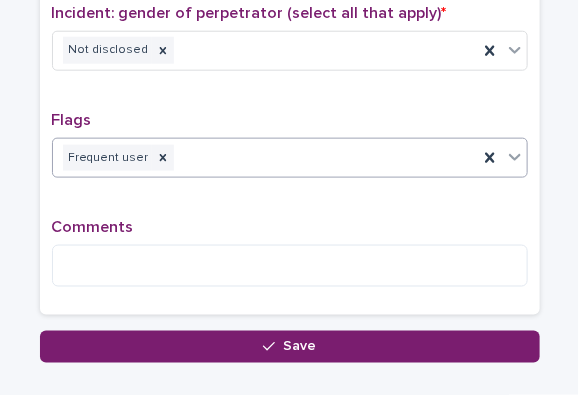 scroll, scrollTop: 1752, scrollLeft: 0, axis: vertical 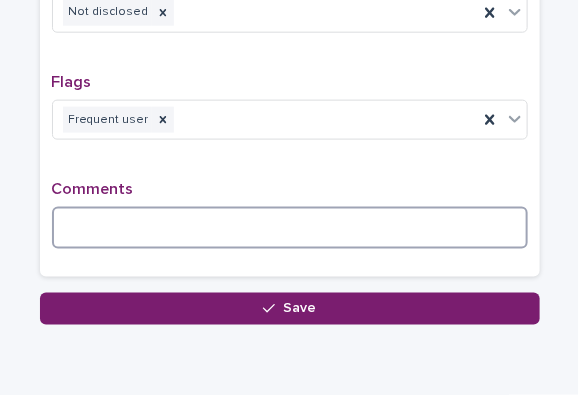 click at bounding box center (290, 228) 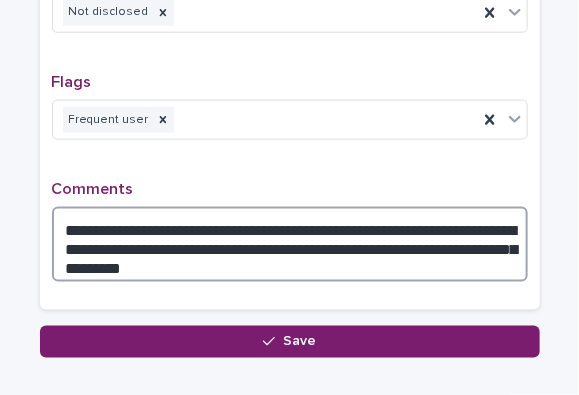 click on "**********" at bounding box center [290, 244] 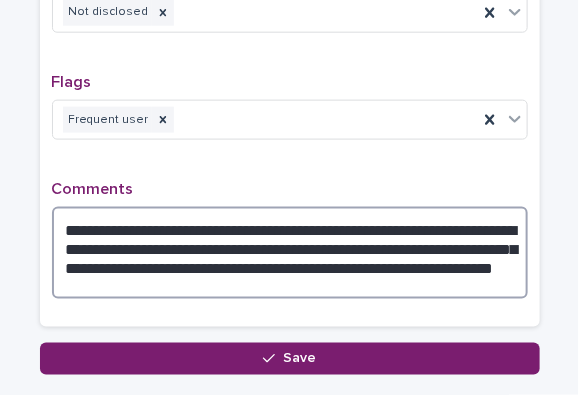 click on "**********" at bounding box center [290, 253] 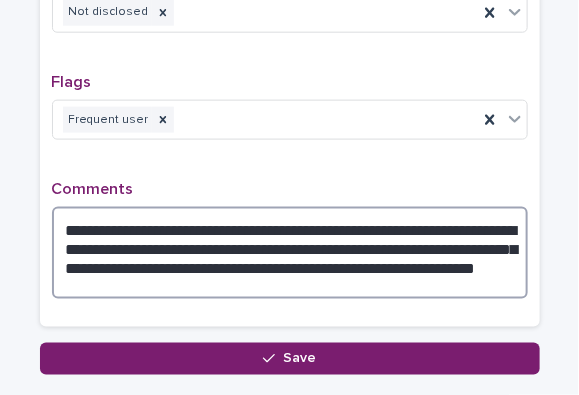 click on "**********" at bounding box center (290, 253) 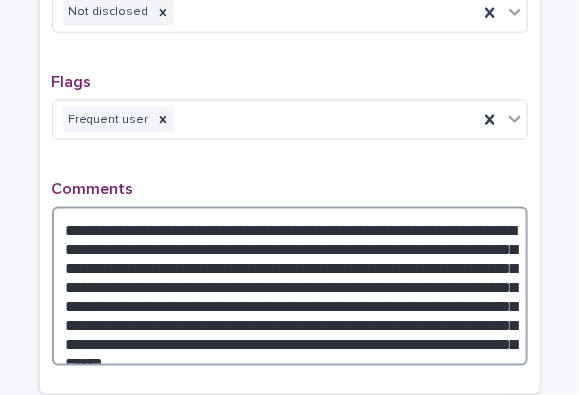 click on "**********" at bounding box center (290, 286) 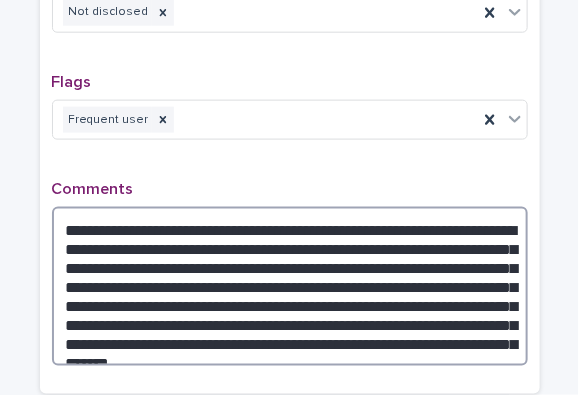 click on "**********" at bounding box center [290, 286] 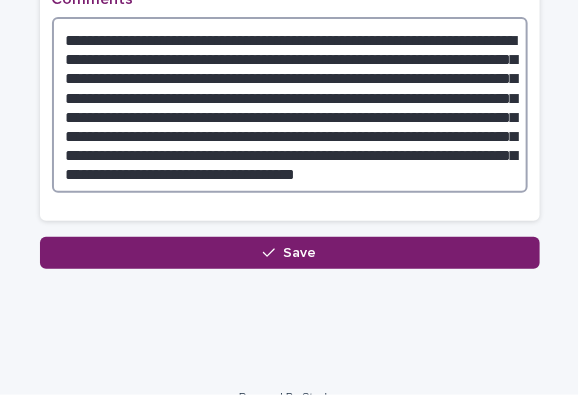 scroll, scrollTop: 1957, scrollLeft: 0, axis: vertical 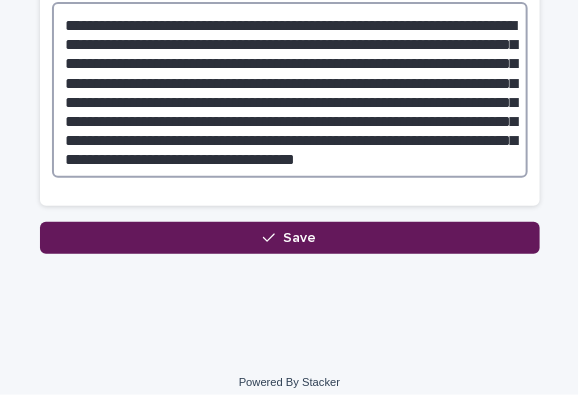 type on "**********" 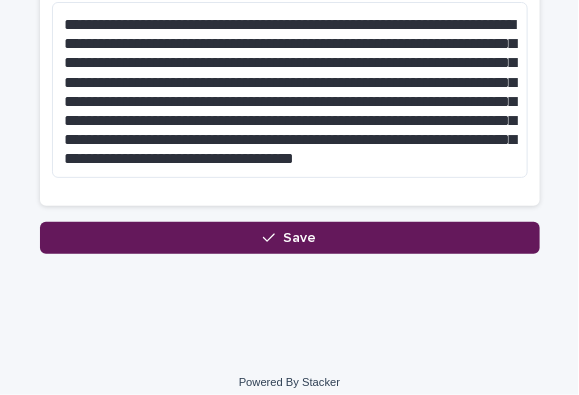 click on "Save" at bounding box center [290, 238] 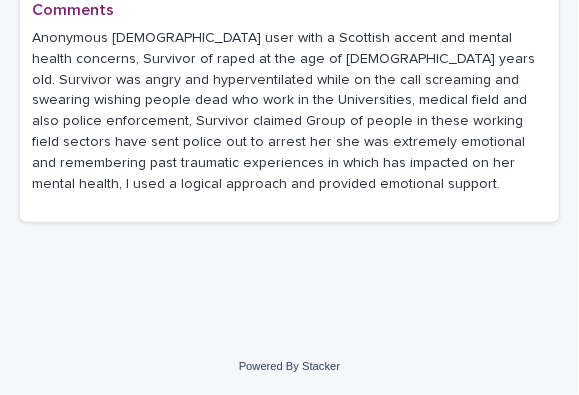 scroll, scrollTop: 0, scrollLeft: 0, axis: both 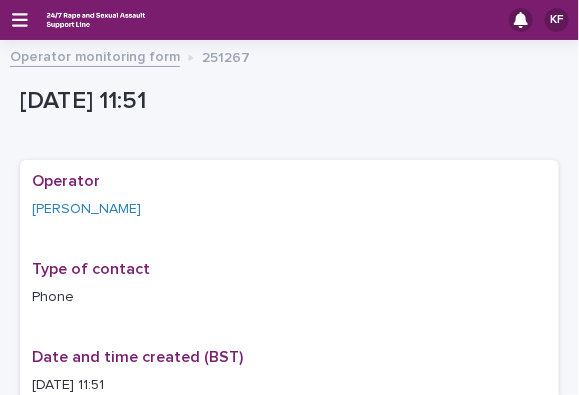 click on "KF" at bounding box center (289, 20) 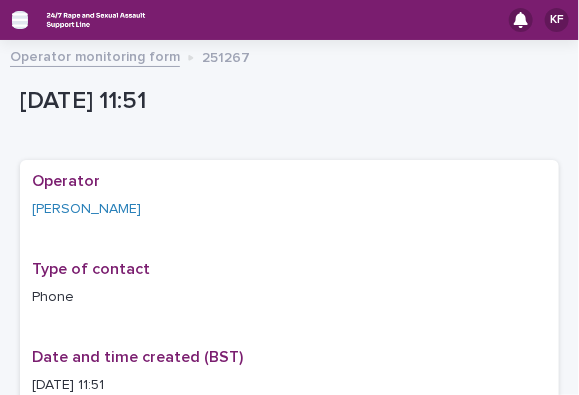 click 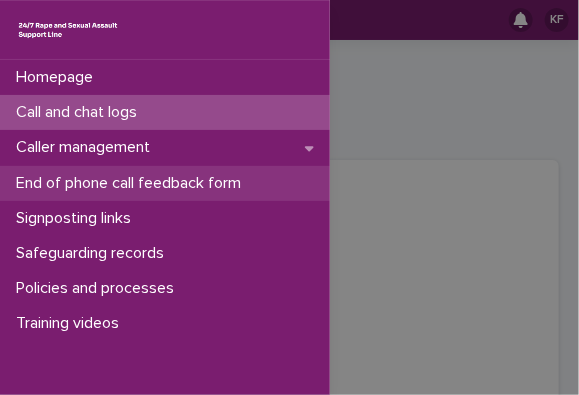 click on "End of phone call feedback form" at bounding box center (132, 183) 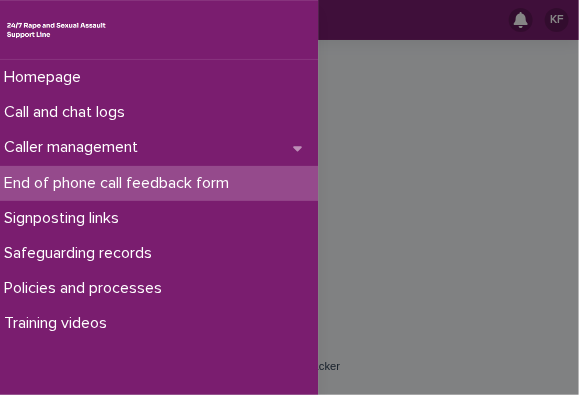 click on "End of phone call feedback form" at bounding box center [120, 183] 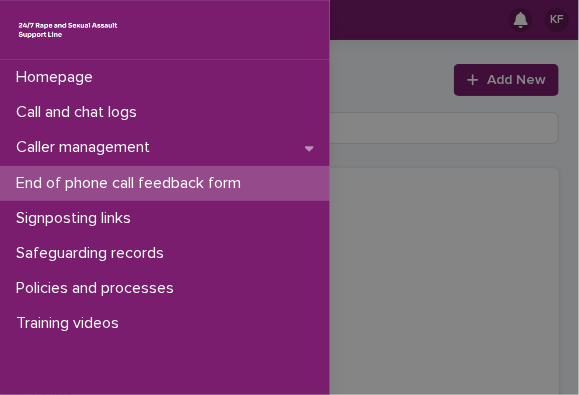 click on "End of phone call feedback form" at bounding box center (132, 183) 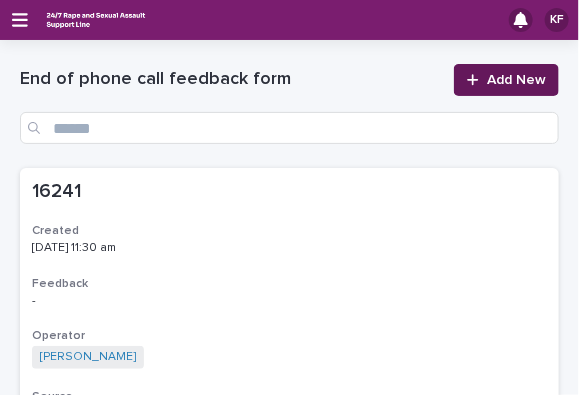 click on "Add New" at bounding box center (516, 80) 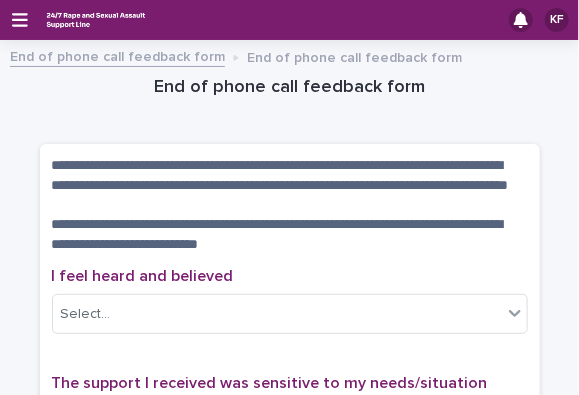 scroll, scrollTop: 22, scrollLeft: 0, axis: vertical 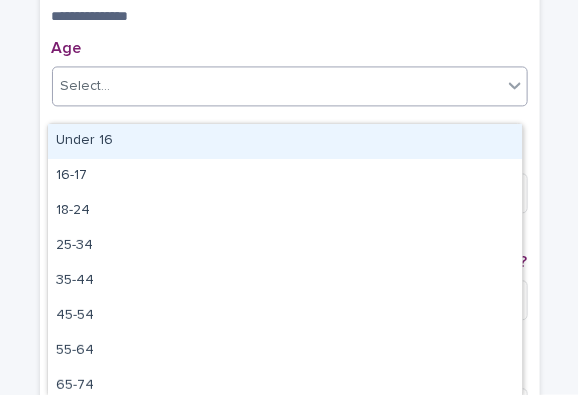 click on "Select..." at bounding box center (277, 86) 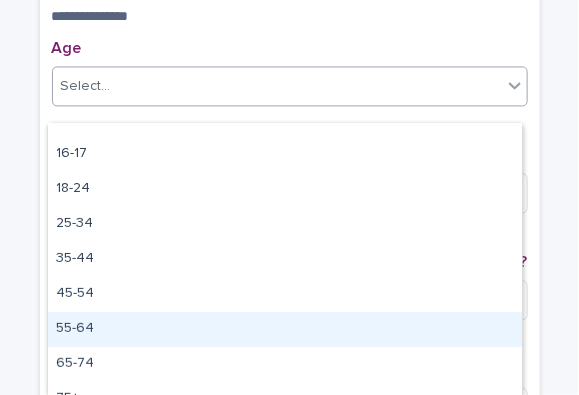scroll, scrollTop: 78, scrollLeft: 0, axis: vertical 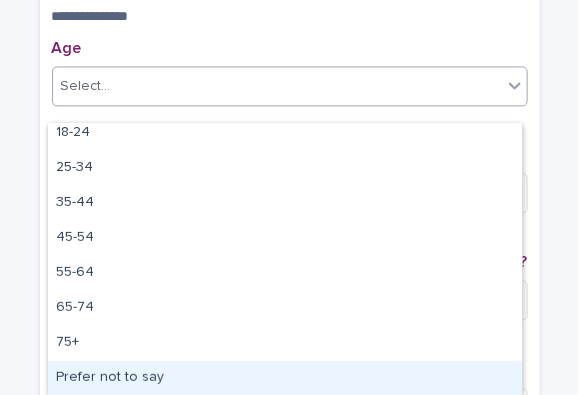click on "Prefer not to say" at bounding box center (285, 378) 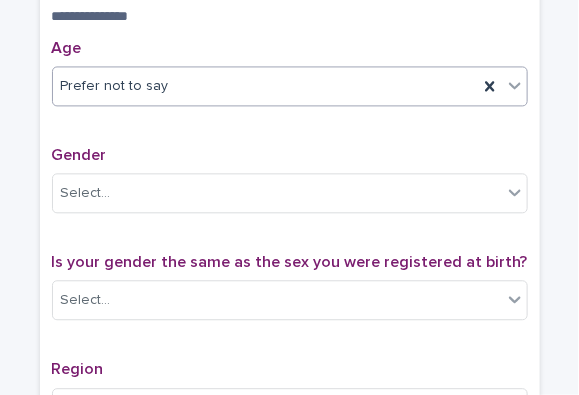 click on "Gender Select..." at bounding box center [290, 187] 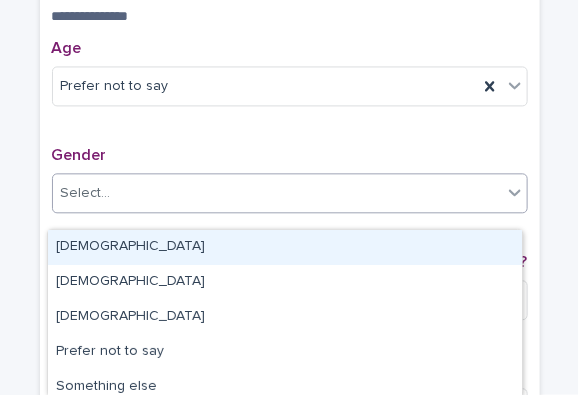 click on "Select..." at bounding box center (277, 193) 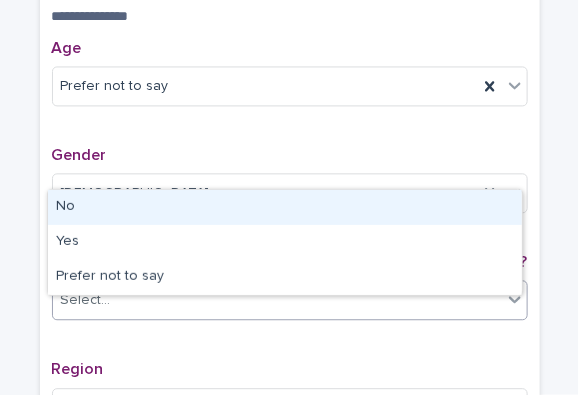 click on "Select..." at bounding box center (277, 300) 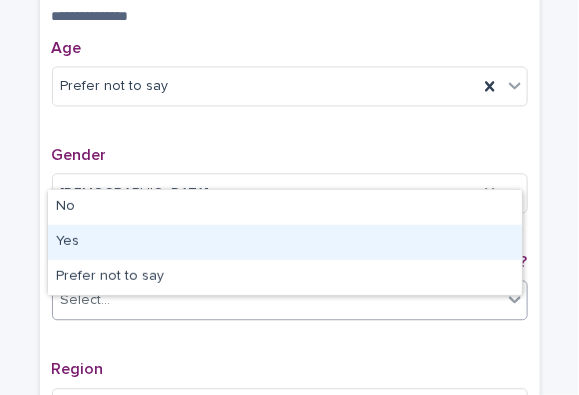 click on "Yes" at bounding box center [285, 242] 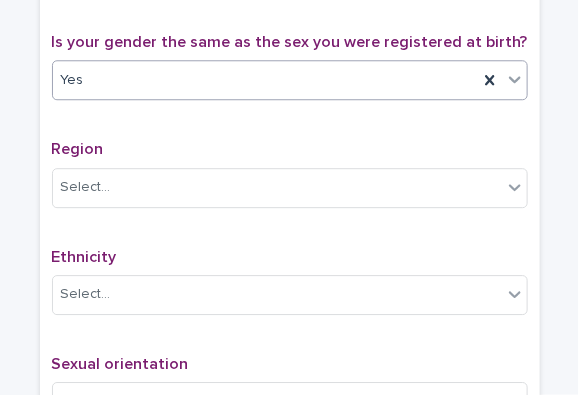 scroll, scrollTop: 975, scrollLeft: 0, axis: vertical 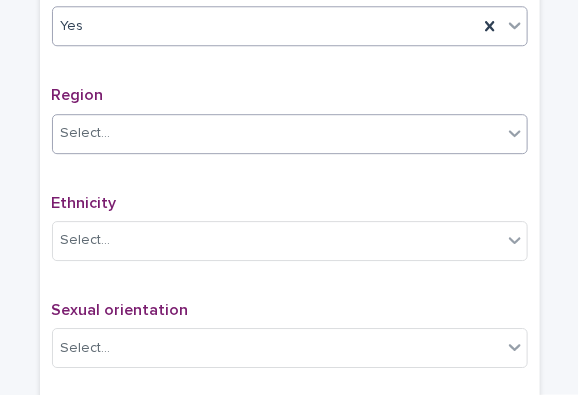 click on "Select..." at bounding box center (277, 133) 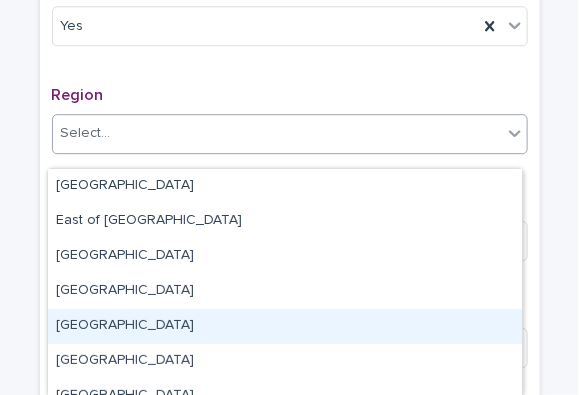 click on "[GEOGRAPHIC_DATA]" at bounding box center (285, 326) 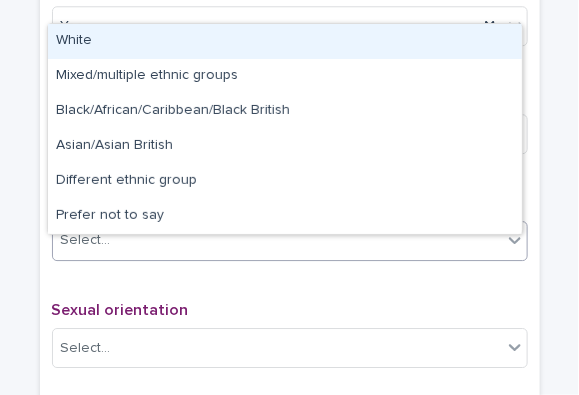 click on "Select..." at bounding box center [277, 240] 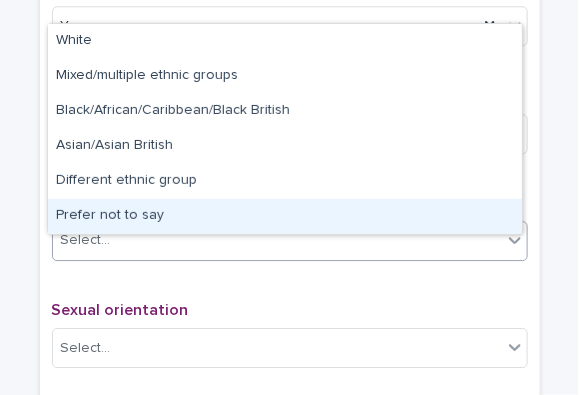 click on "Prefer not to say" at bounding box center (285, 216) 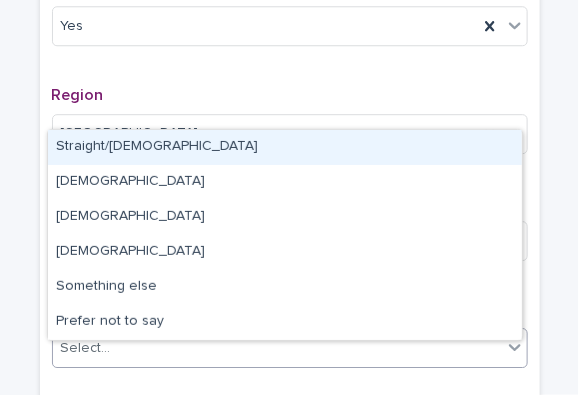 click on "Select..." at bounding box center [277, 348] 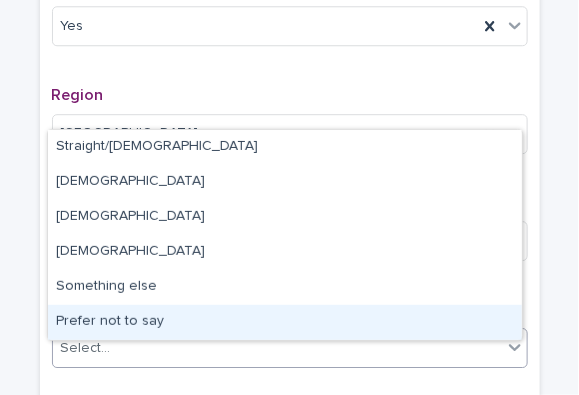 click on "Prefer not to say" at bounding box center [285, 322] 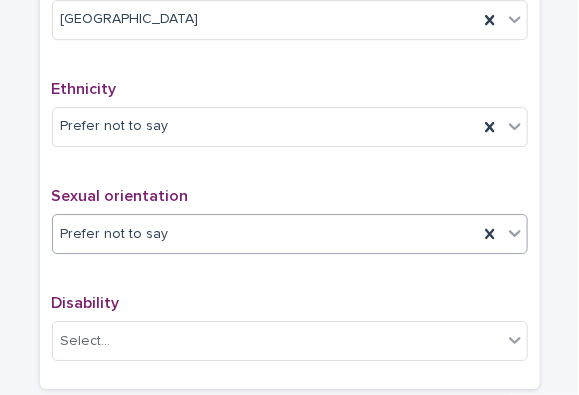 scroll, scrollTop: 1181, scrollLeft: 0, axis: vertical 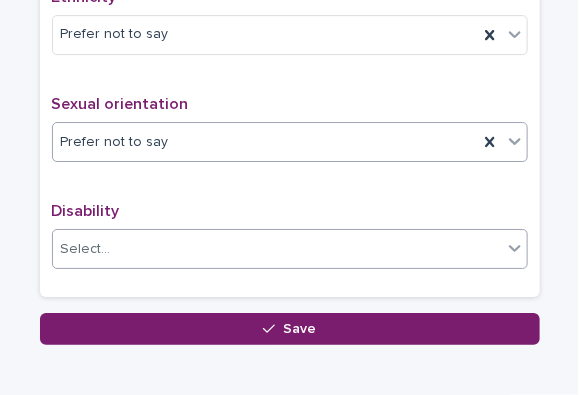 click on "Select..." at bounding box center (277, 249) 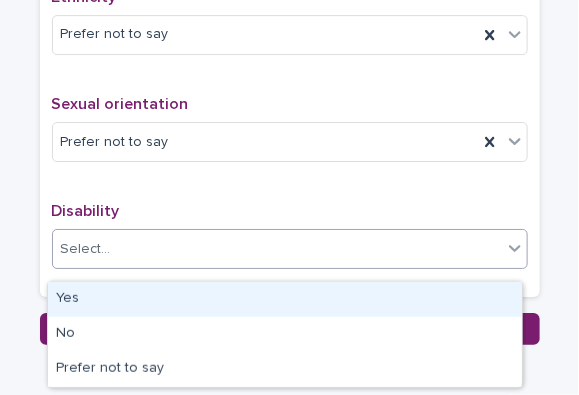 click on "Yes" at bounding box center (285, 299) 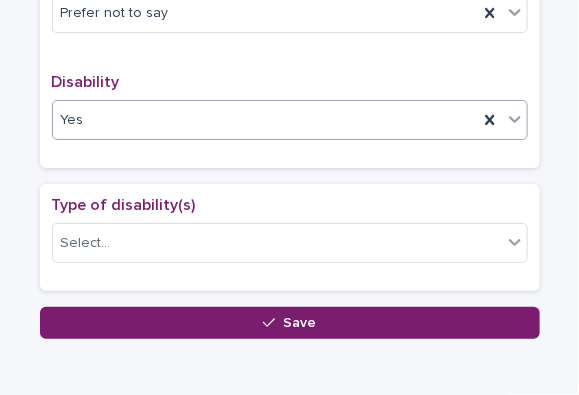 scroll, scrollTop: 1409, scrollLeft: 0, axis: vertical 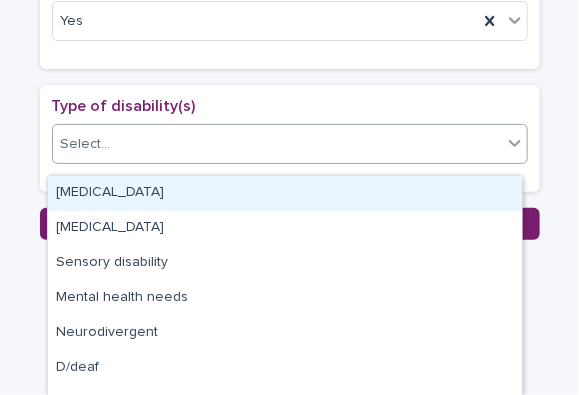 click on "Select..." at bounding box center [277, 144] 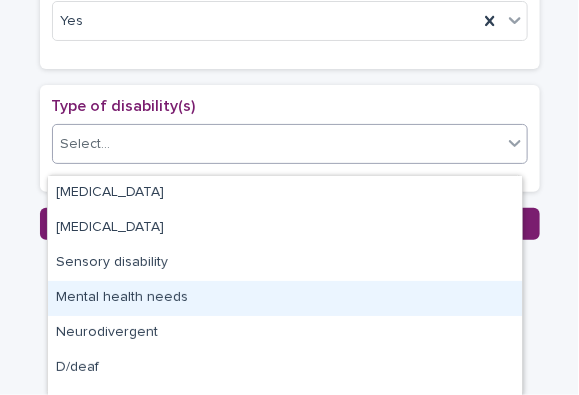click on "Mental health needs" at bounding box center [285, 298] 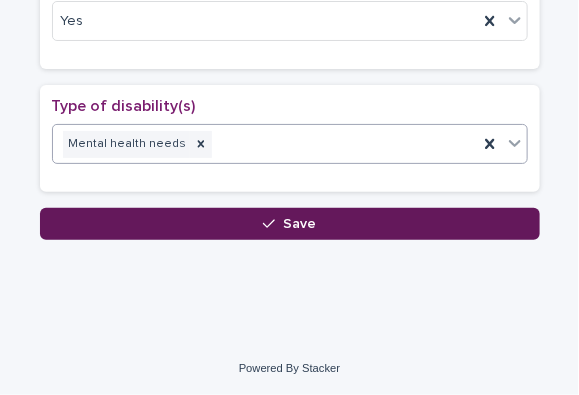 click on "Save" at bounding box center (290, 224) 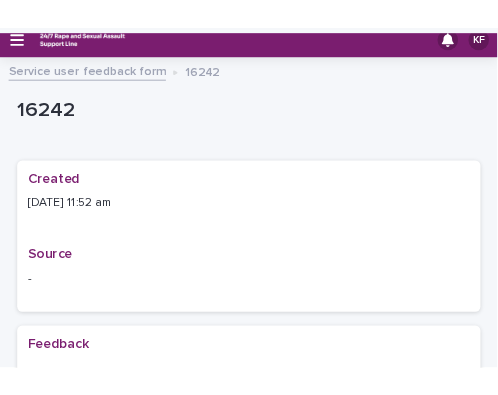 scroll, scrollTop: 0, scrollLeft: 0, axis: both 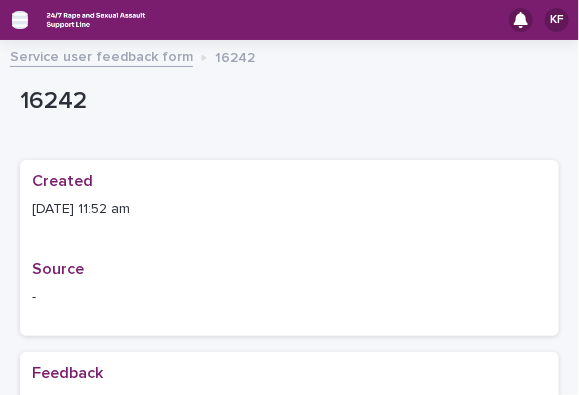 click 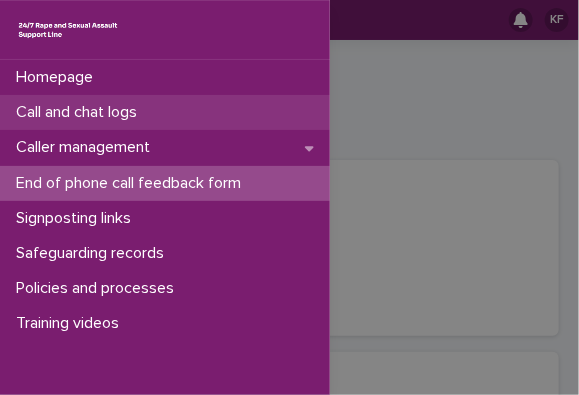 click on "Call and chat logs" at bounding box center [80, 112] 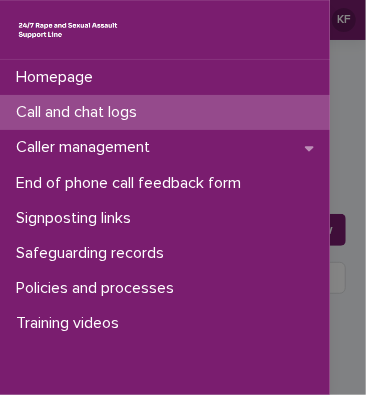 click on "Call and chat logs" at bounding box center [80, 112] 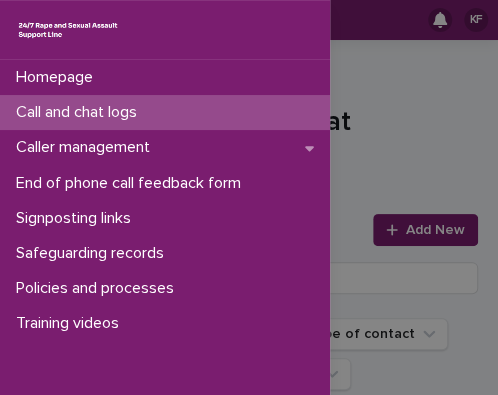 click on "Homepage Call and chat logs Caller management End of phone call feedback form Signposting links Safeguarding records Policies and processes Training videos" at bounding box center (249, 197) 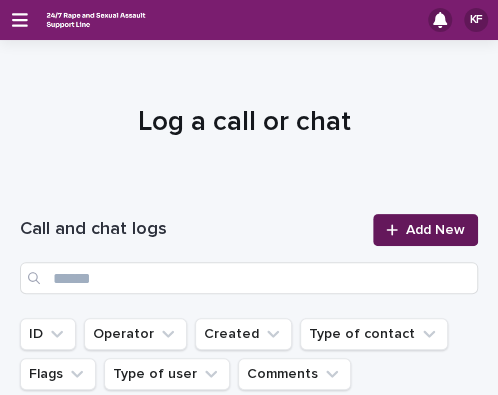 click on "Add New" at bounding box center (435, 230) 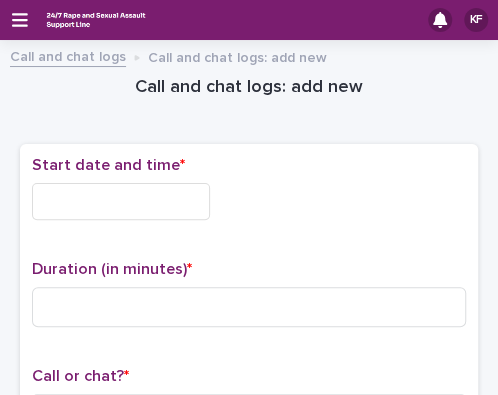 click at bounding box center (121, 201) 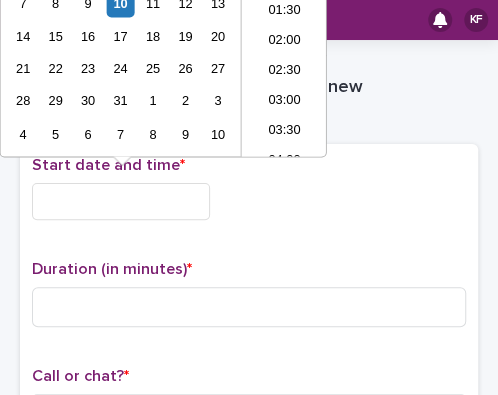 scroll, scrollTop: 610, scrollLeft: 0, axis: vertical 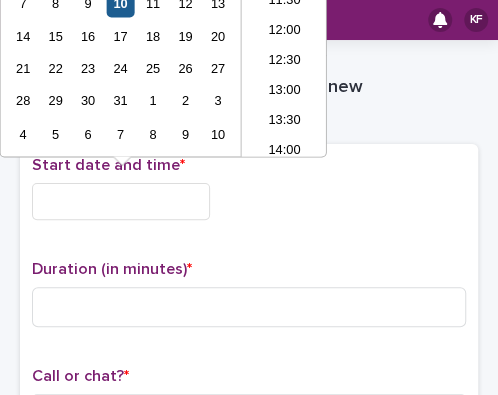 click on "10" at bounding box center (120, 3) 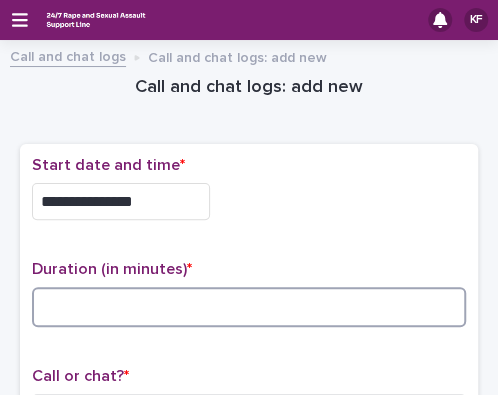 click at bounding box center [249, 307] 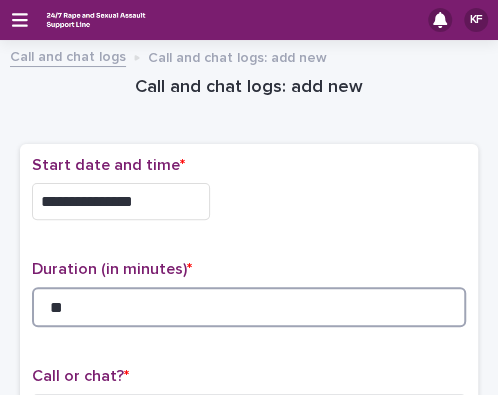 type on "**" 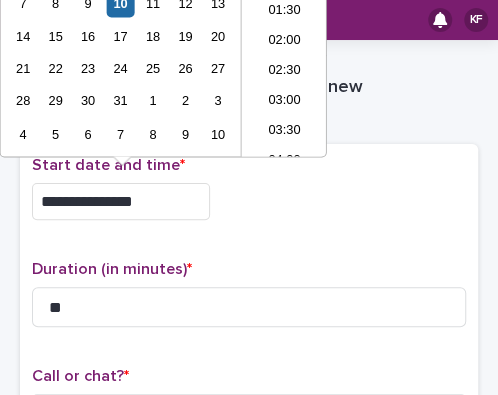 click on "**********" at bounding box center (121, 201) 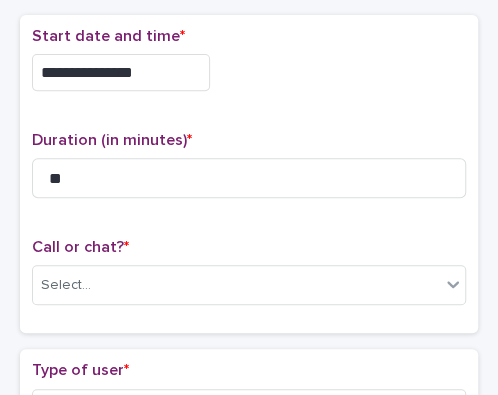 scroll, scrollTop: 175, scrollLeft: 0, axis: vertical 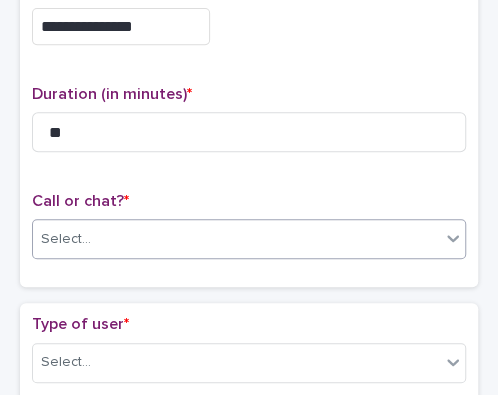 click on "**********" at bounding box center [249, 197] 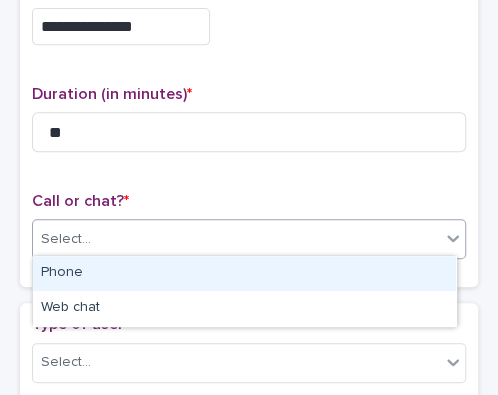 click on "Phone" at bounding box center [244, 273] 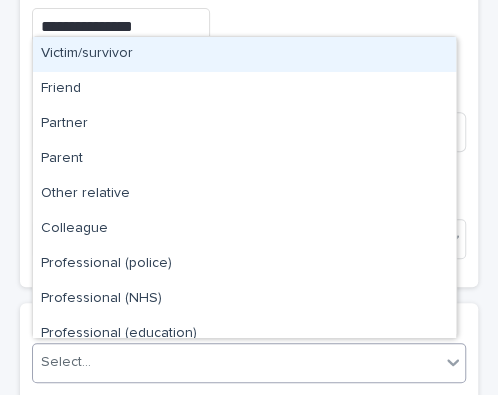 click on "Select..." at bounding box center (236, 362) 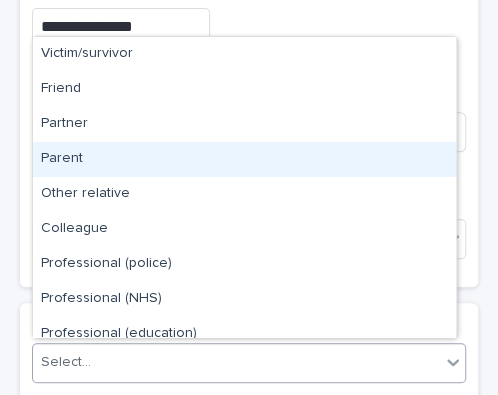 click on "Parent" at bounding box center (244, 159) 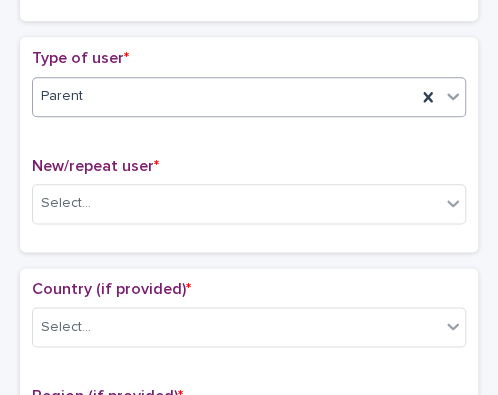 scroll, scrollTop: 464, scrollLeft: 0, axis: vertical 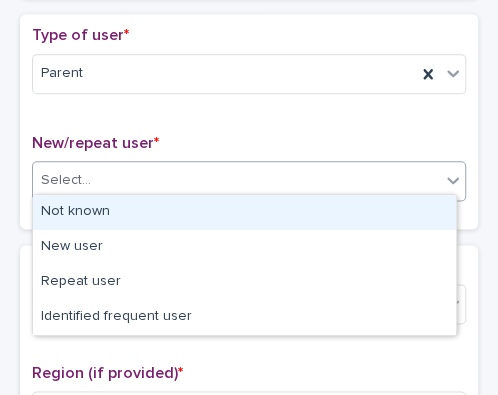 click on "Select..." at bounding box center [236, 180] 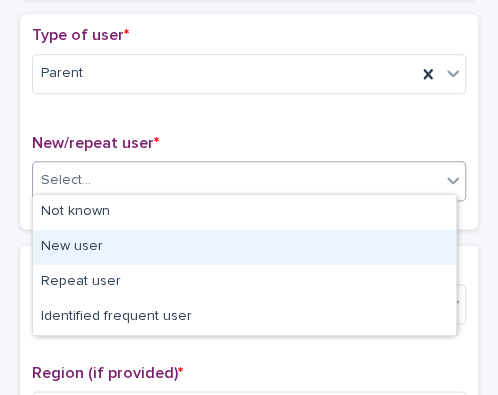 click on "New user" at bounding box center (244, 247) 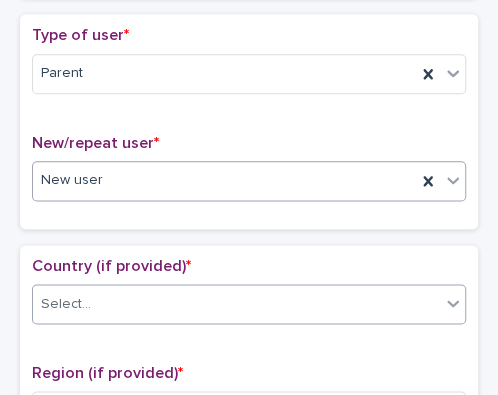click on "Select..." at bounding box center (236, 304) 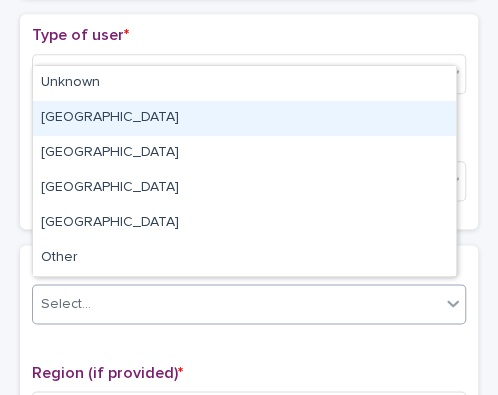 drag, startPoint x: 112, startPoint y: 96, endPoint x: 105, endPoint y: 121, distance: 25.96151 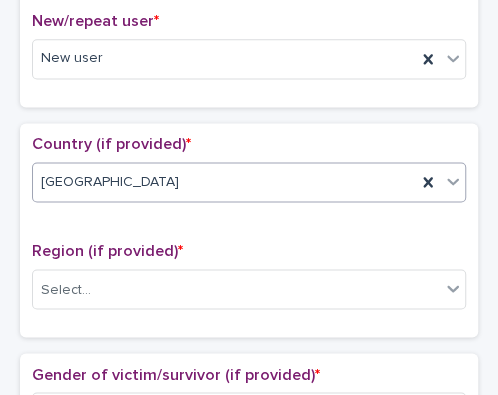 scroll, scrollTop: 670, scrollLeft: 0, axis: vertical 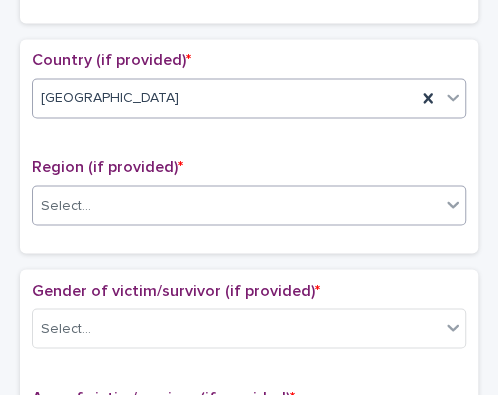 click on "Select..." at bounding box center [236, 205] 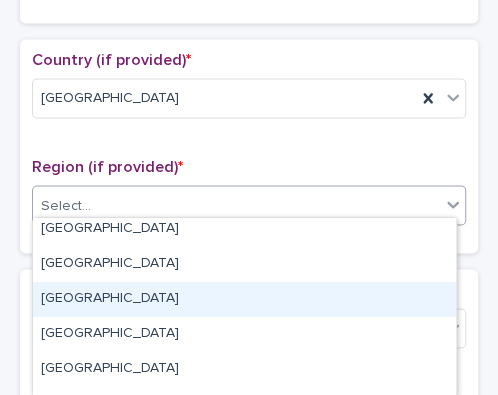 scroll, scrollTop: 152, scrollLeft: 0, axis: vertical 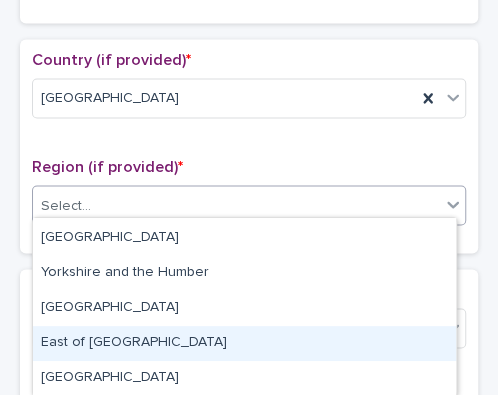 click on "East of [GEOGRAPHIC_DATA]" at bounding box center (244, 343) 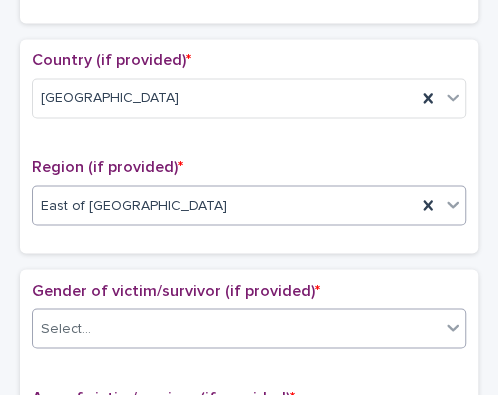 click on "Select..." at bounding box center [236, 328] 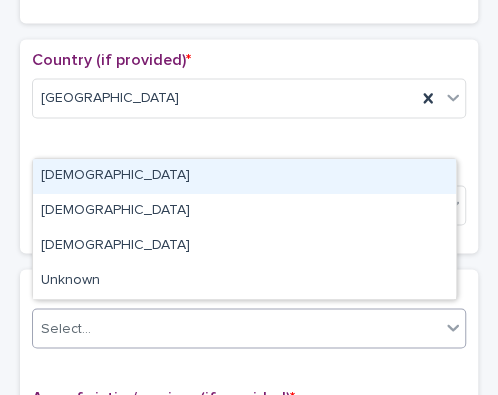 click on "[DEMOGRAPHIC_DATA]" at bounding box center (244, 176) 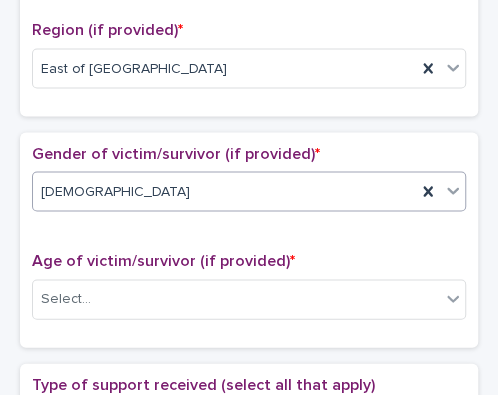 scroll, scrollTop: 861, scrollLeft: 0, axis: vertical 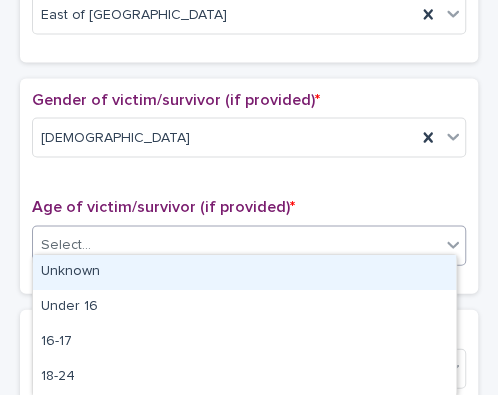 click on "Select..." at bounding box center (236, 244) 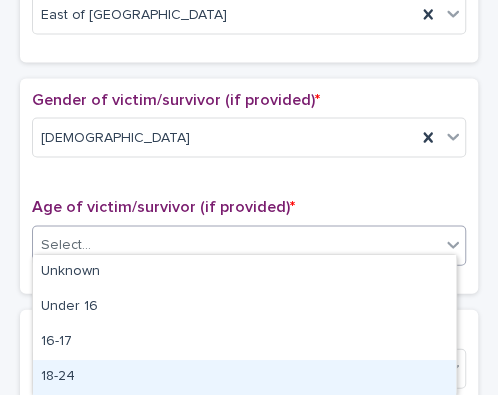 click on "18-24" at bounding box center [244, 377] 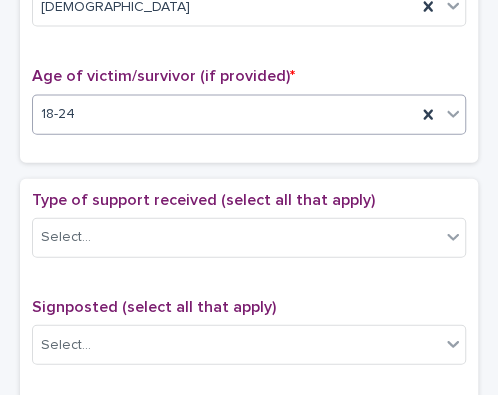 scroll, scrollTop: 1037, scrollLeft: 0, axis: vertical 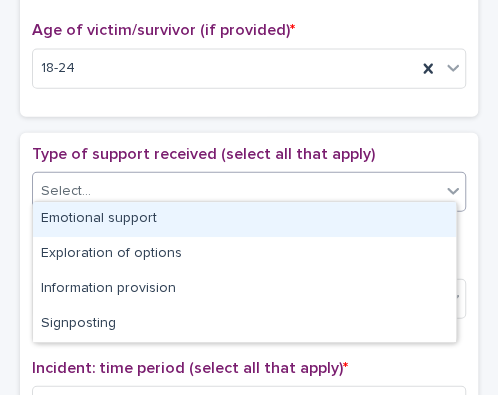 click on "Select..." at bounding box center (236, 191) 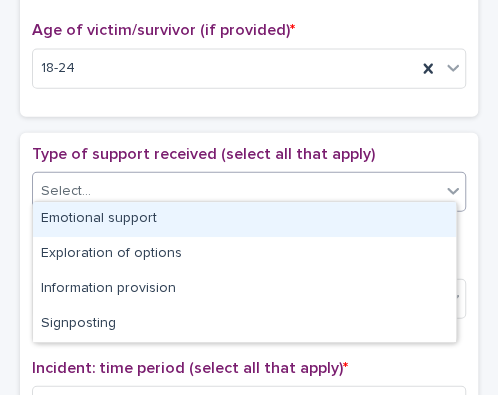 click on "Emotional support" at bounding box center [244, 219] 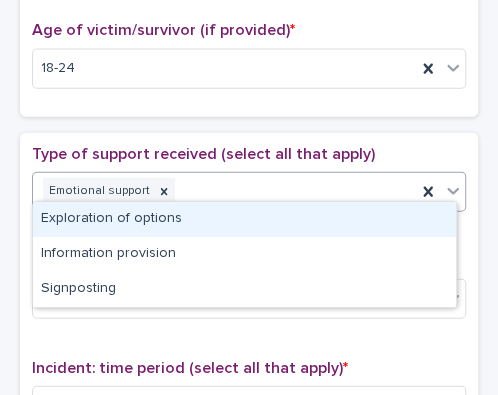 click on "Emotional support" at bounding box center (224, 191) 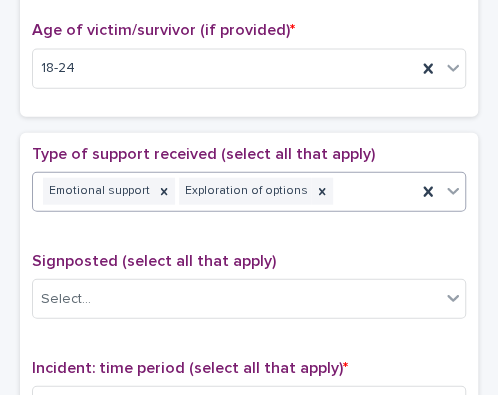 click on "Emotional support Exploration of options" at bounding box center [224, 191] 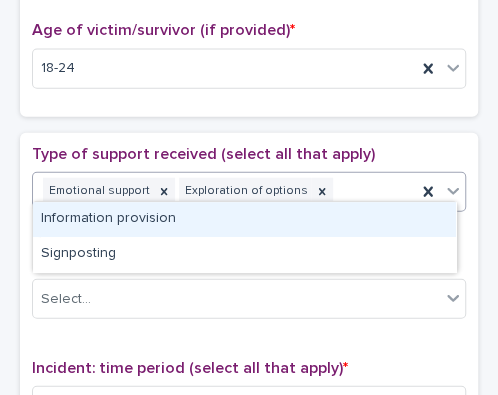 click on "Information provision" at bounding box center (244, 219) 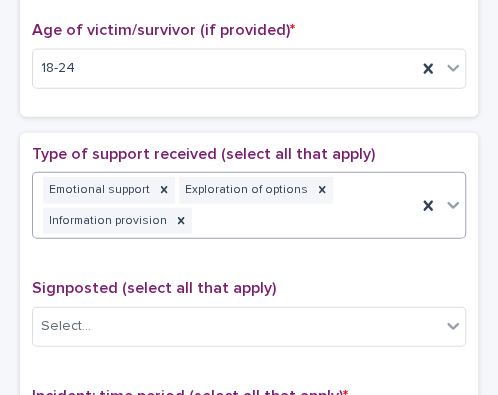 scroll, scrollTop: 1050, scrollLeft: 0, axis: vertical 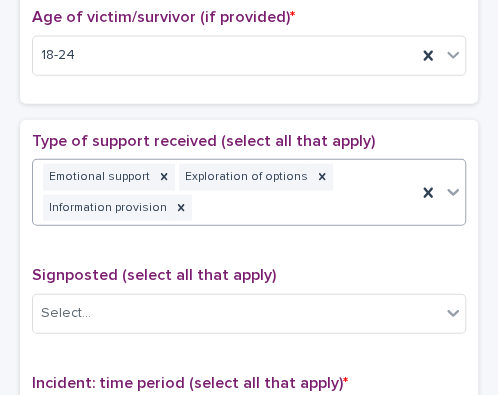 click on "Emotional support Exploration of options Information provision" at bounding box center (224, 193) 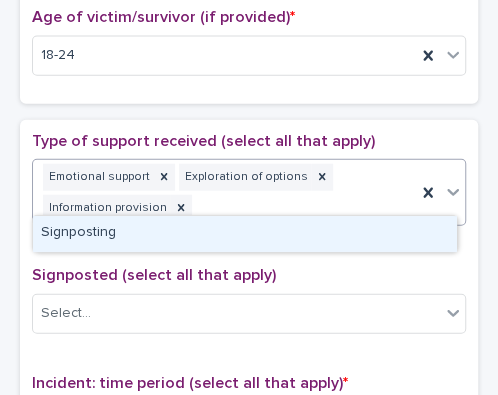 click on "Signposting" at bounding box center [244, 233] 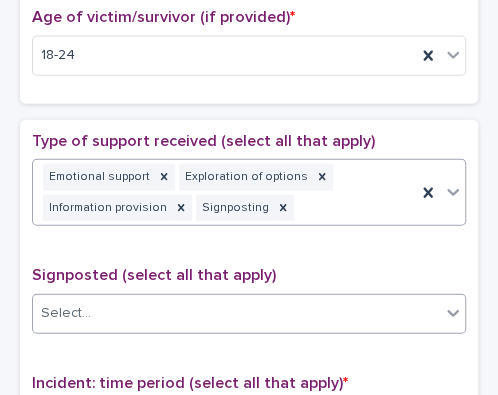 click on "Select..." at bounding box center [236, 313] 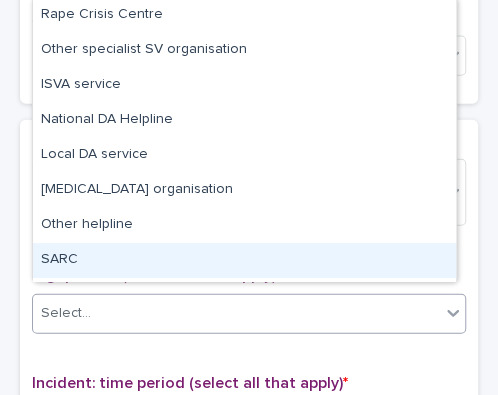 click on "SARC" at bounding box center [244, 260] 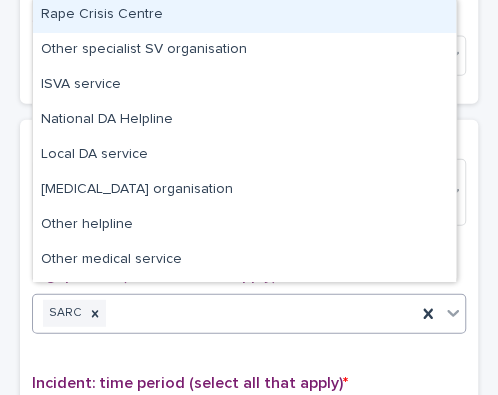 click on "SARC" at bounding box center [224, 313] 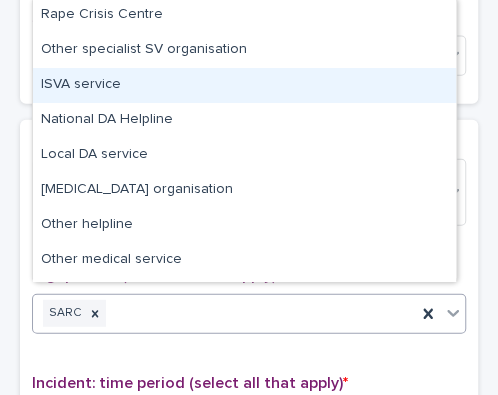 click on "ISVA service" at bounding box center (244, 85) 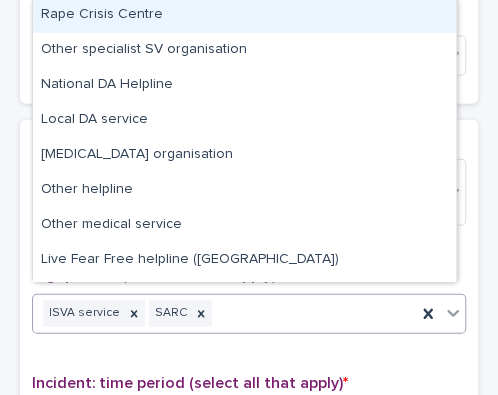click on "ISVA service SARC" at bounding box center [224, 313] 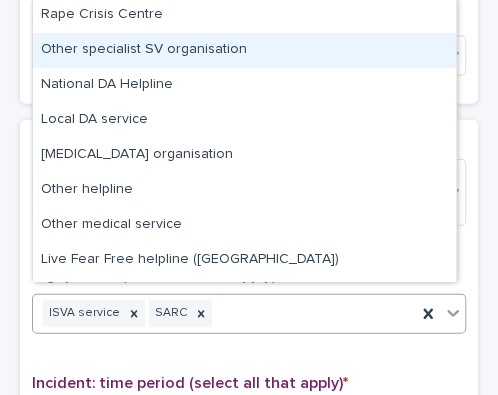 click on "Other specialist SV organisation" at bounding box center (244, 50) 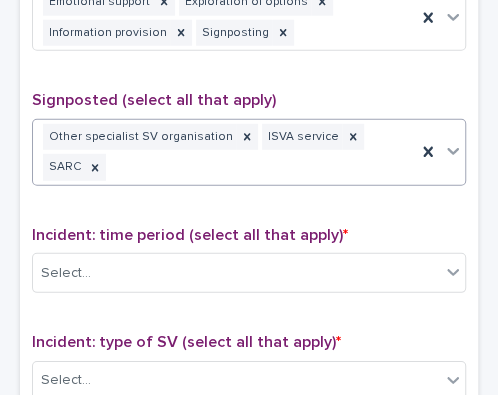 scroll, scrollTop: 1248, scrollLeft: 0, axis: vertical 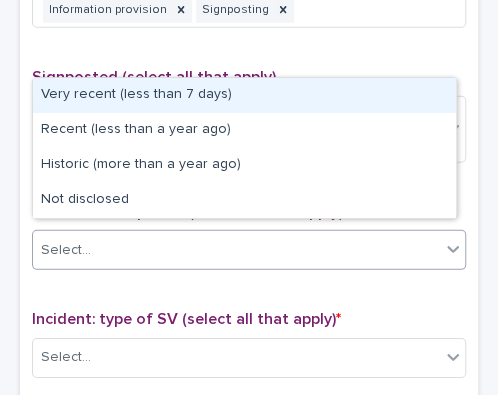 click on "Select..." at bounding box center (236, 250) 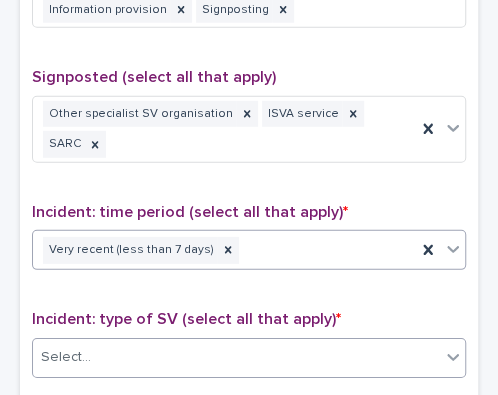 click on "Select..." at bounding box center (236, 357) 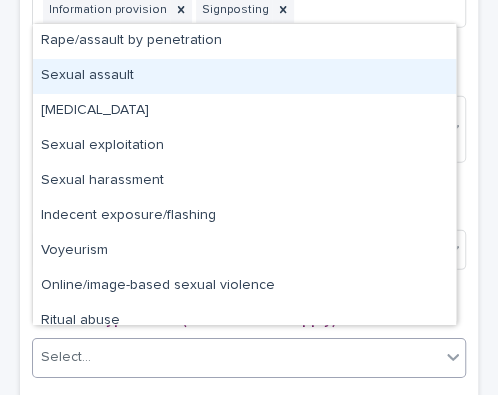 click on "Sexual assault" at bounding box center (244, 76) 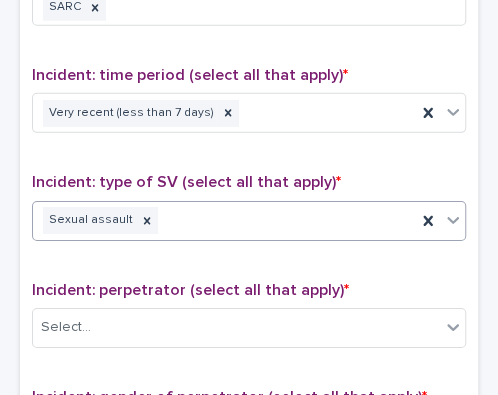 scroll, scrollTop: 1730, scrollLeft: 0, axis: vertical 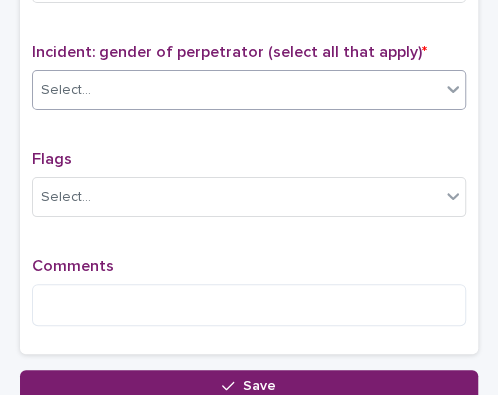 click on "Select..." at bounding box center [236, 90] 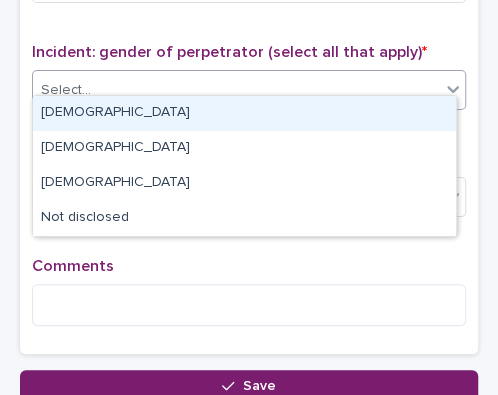 click on "[DEMOGRAPHIC_DATA]" at bounding box center (244, 113) 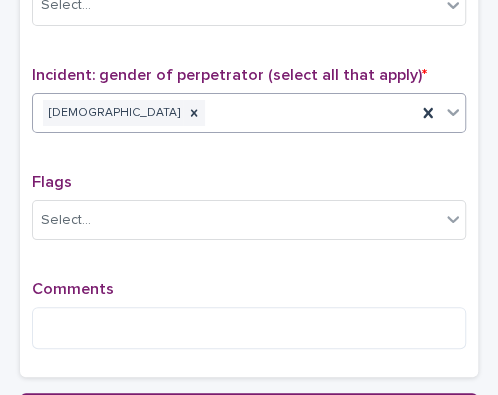 scroll, scrollTop: 1608, scrollLeft: 0, axis: vertical 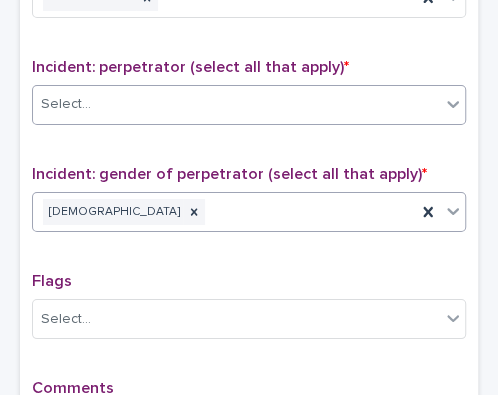 click on "Select..." at bounding box center [236, 104] 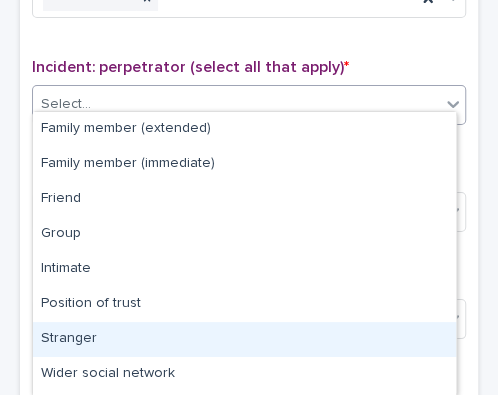 click on "Stranger" at bounding box center (244, 339) 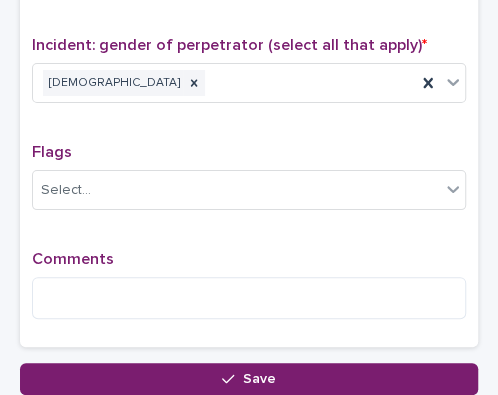 scroll, scrollTop: 1791, scrollLeft: 0, axis: vertical 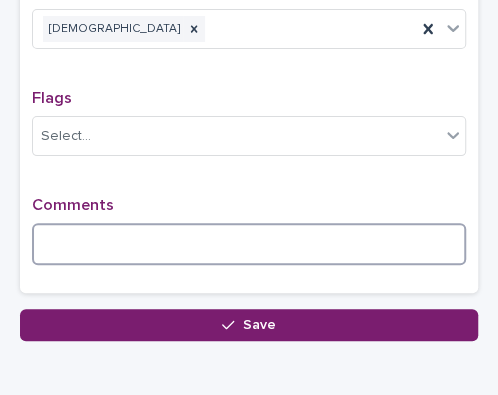 click at bounding box center (249, 244) 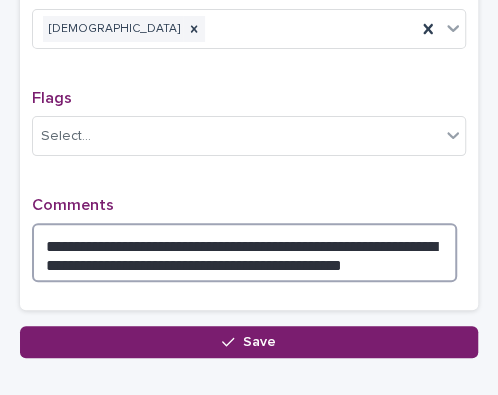 click on "**********" at bounding box center (244, 252) 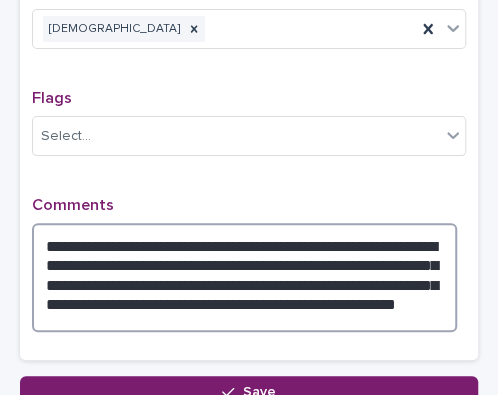 click on "**********" at bounding box center [244, 277] 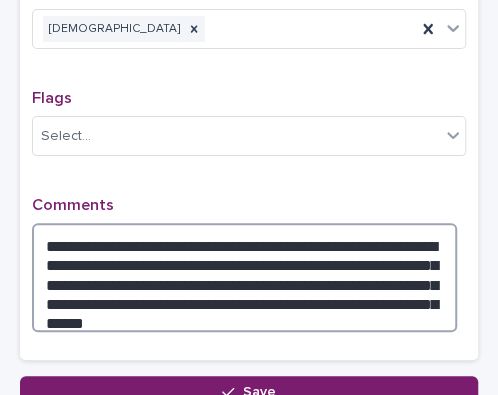 click on "**********" at bounding box center (244, 277) 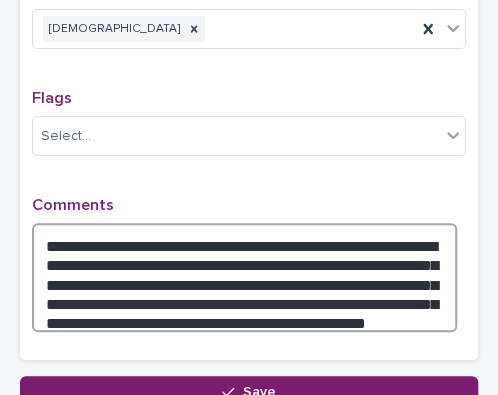 click on "**********" at bounding box center [244, 277] 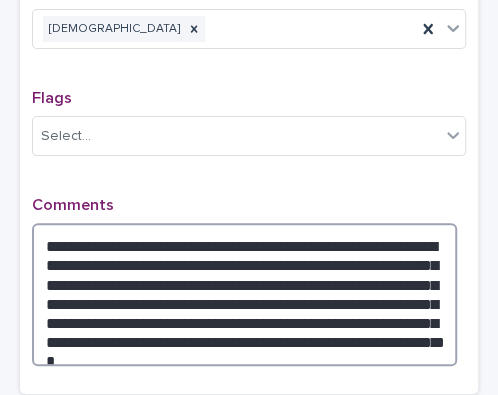 click on "**********" at bounding box center [244, 294] 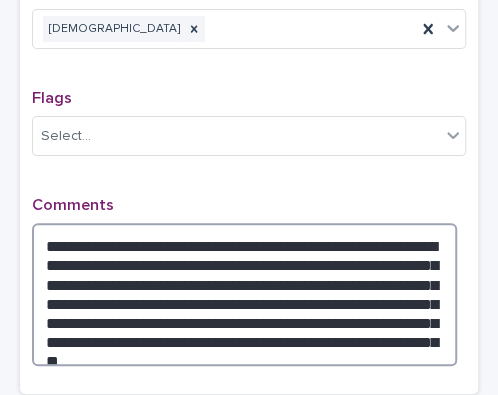 click on "**********" at bounding box center [244, 294] 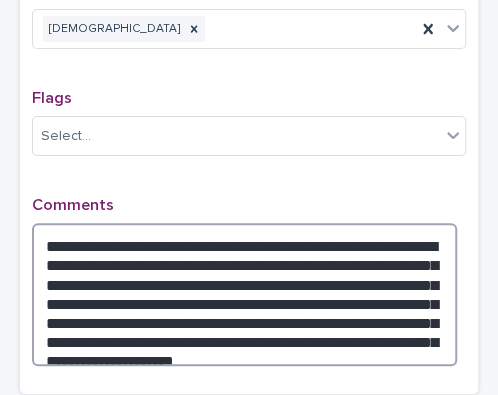 click on "**********" at bounding box center (244, 294) 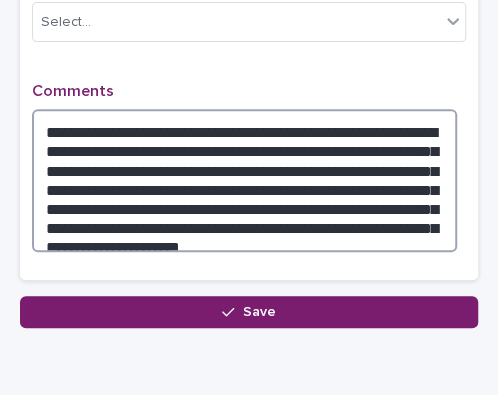 scroll, scrollTop: 1920, scrollLeft: 0, axis: vertical 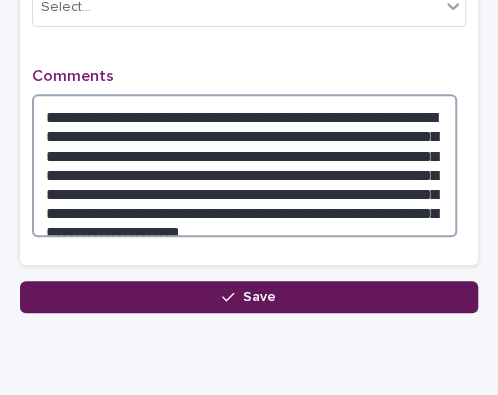 type on "**********" 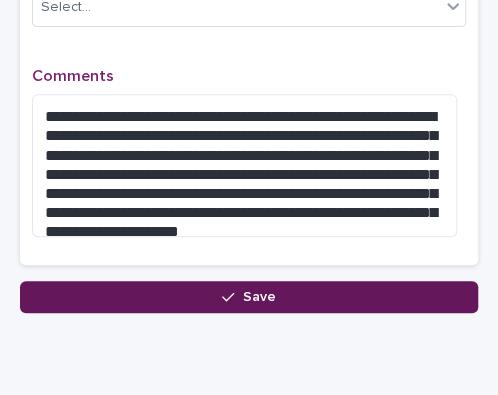 click on "Save" at bounding box center (249, 297) 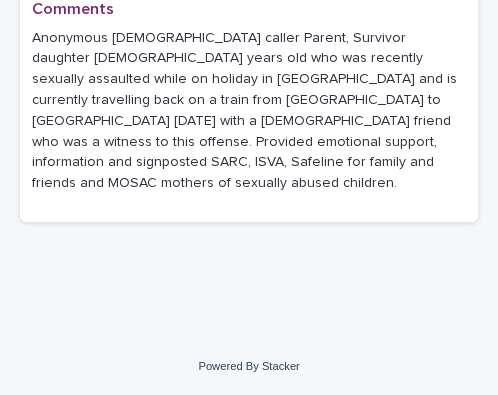 scroll, scrollTop: 0, scrollLeft: 0, axis: both 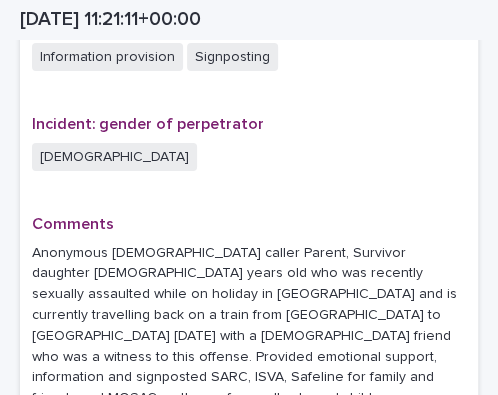 click on "Anonymous [DEMOGRAPHIC_DATA] caller Parent, Survivor daughter [DEMOGRAPHIC_DATA] years old who was recently sexually assaulted while on holiday in [GEOGRAPHIC_DATA] and is currently travelling back on a train from [GEOGRAPHIC_DATA] to [GEOGRAPHIC_DATA] [DATE] with a [DEMOGRAPHIC_DATA] friend who was a witness to this offense. Provided emotional support, information and signposted SARC, ISVA, Safeline for family and friends and MOSAC mothers of sexually abused children." at bounding box center (249, 326) 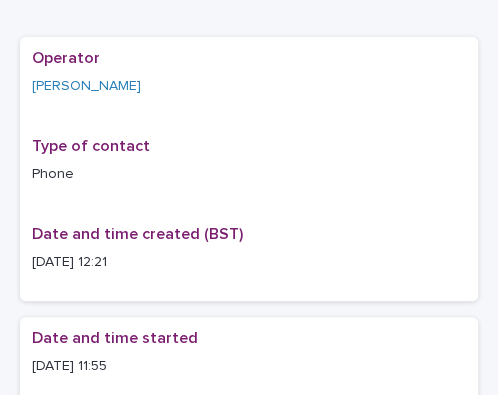scroll, scrollTop: 0, scrollLeft: 0, axis: both 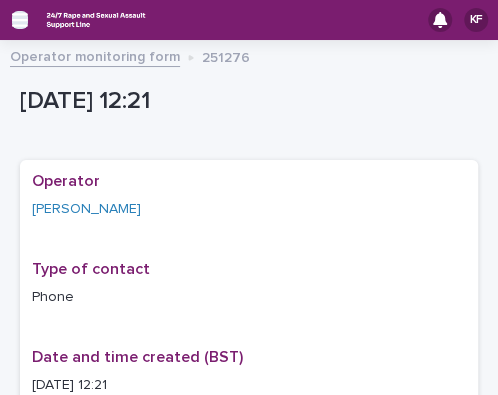 click 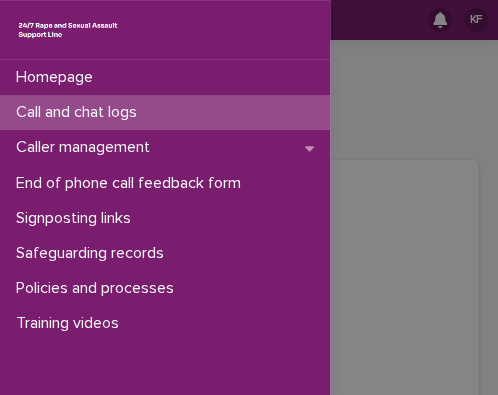 click on "Homepage Call and chat logs Caller management End of phone call feedback form Signposting links Safeguarding records Policies and processes Training videos" at bounding box center [249, 197] 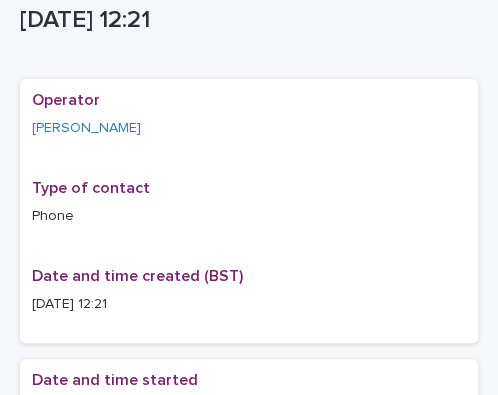 scroll, scrollTop: 77, scrollLeft: 0, axis: vertical 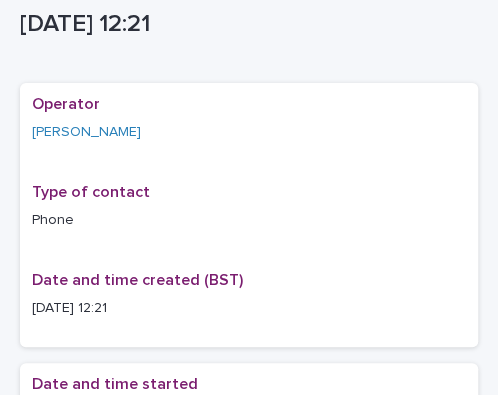 click on "Loading... Saving… Loading... Saving… [DATE] 11:21:11+00:00 [DATE] 12:21 Sorry, there was an error saving your record. Please try again. Please fill out the required fields below. Loading... Saving… Loading... Saving… Loading... Saving… Operator [PERSON_NAME]   Type of contact Phone Date and time created (BST) [DATE] 12:21 Loading... Saving… Date and time started [DATE] 11:55 Duration (minutes) 15 New/repeat user New user Type of user Parent Gender of service user (if provided) [DEMOGRAPHIC_DATA] Age of service user (if provided) 18-24 Loading... Saving… Loading... Saving… Flags - Incident: type of SV Sexual assault Incident: time period Very recent (less than 7 days) Incident: perpetrator Stranger Signposted ISVA service SARC Other specialist SV organisation Type of support received Emotional support Exploration of options Information provision Signposting Incident: gender of perpetrator [DEMOGRAPHIC_DATA] Comments" at bounding box center (249, 976) 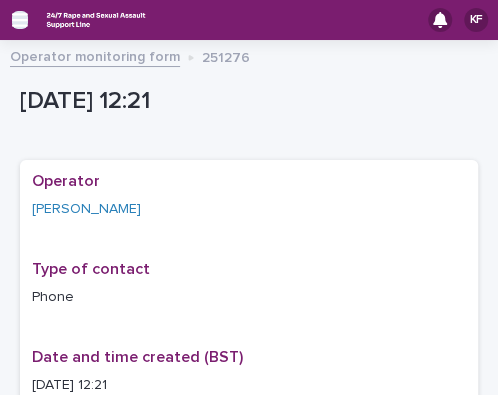 click 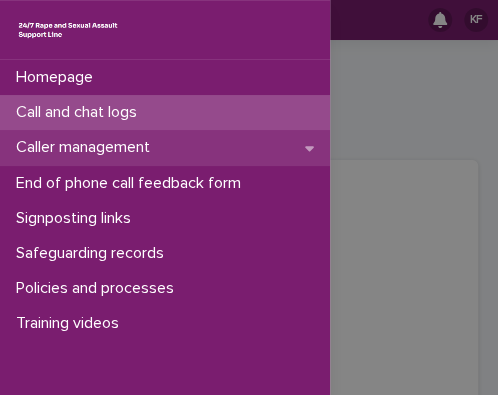 click on "Caller management" at bounding box center (87, 147) 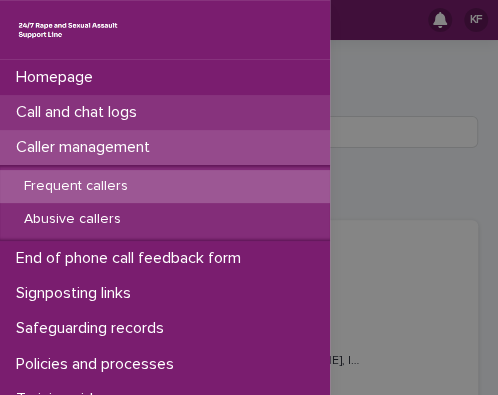 click on "Call and chat logs" at bounding box center (80, 112) 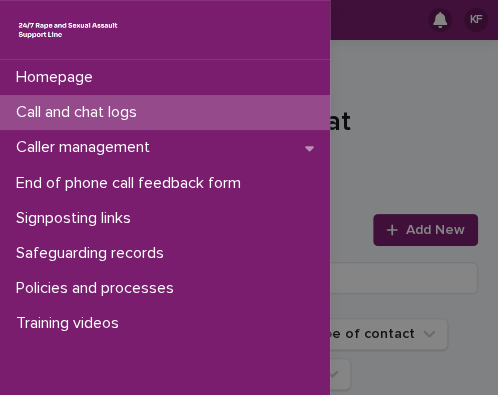 click on "Call and chat logs" at bounding box center [165, 112] 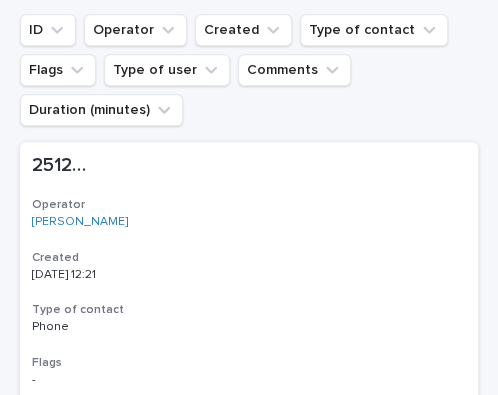 scroll, scrollTop: 350, scrollLeft: 0, axis: vertical 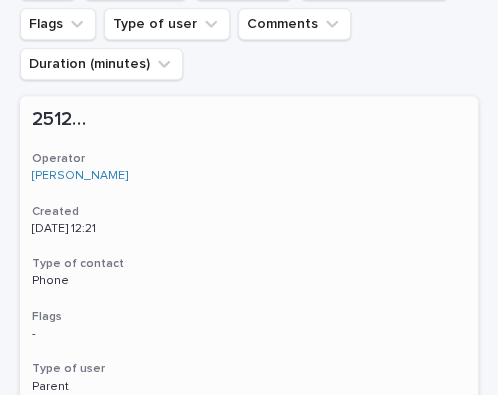 click on "251276" at bounding box center [65, 117] 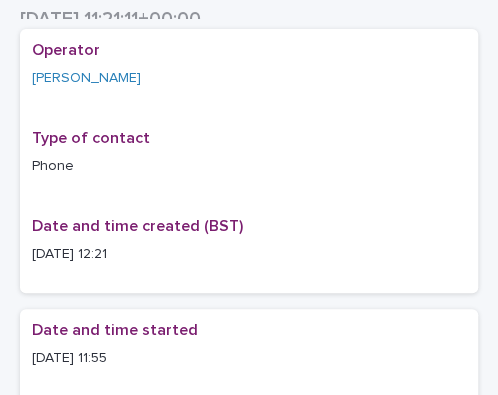 scroll, scrollTop: 128, scrollLeft: 0, axis: vertical 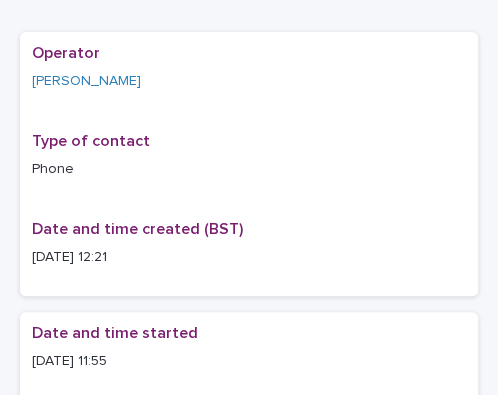 drag, startPoint x: 488, startPoint y: 59, endPoint x: 487, endPoint y: 46, distance: 13.038404 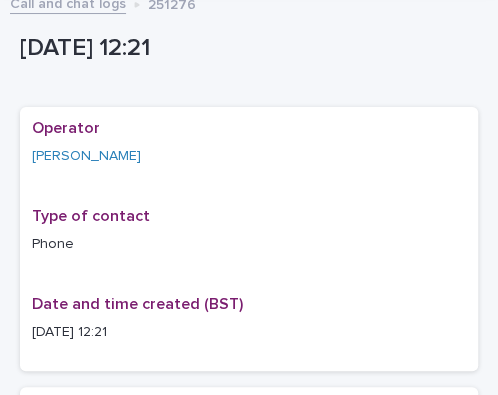 scroll, scrollTop: 24, scrollLeft: 0, axis: vertical 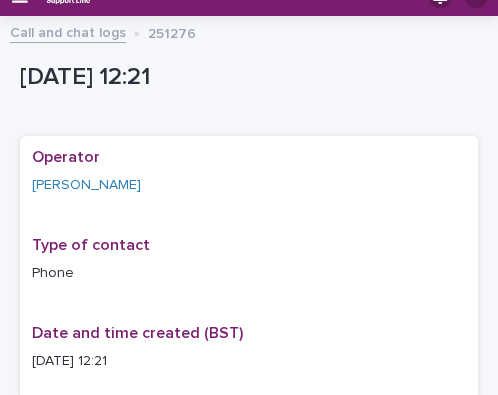 click on "Call and chat logs" at bounding box center [68, 31] 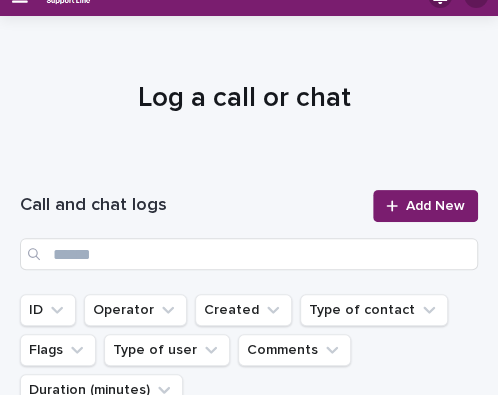 click at bounding box center [236, -4] 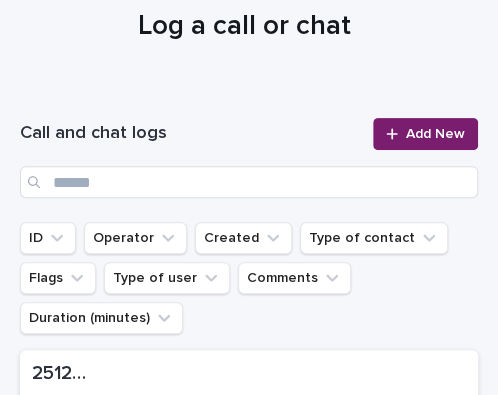 scroll, scrollTop: 32, scrollLeft: 0, axis: vertical 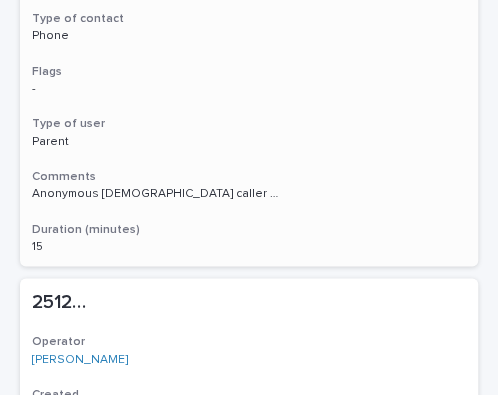 click on "Duration (minutes)" at bounding box center (249, 230) 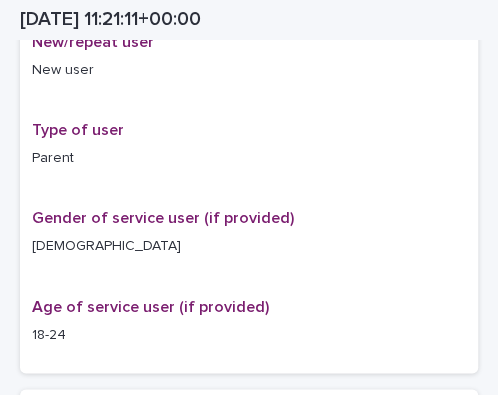 scroll, scrollTop: 606, scrollLeft: 0, axis: vertical 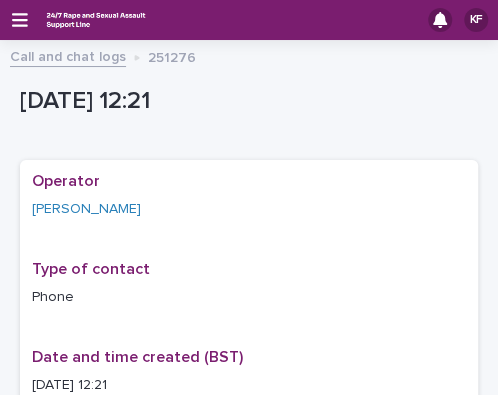 click on "251276" at bounding box center [172, 56] 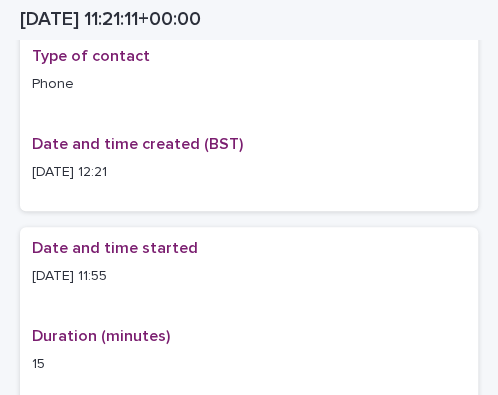 scroll, scrollTop: 258, scrollLeft: 0, axis: vertical 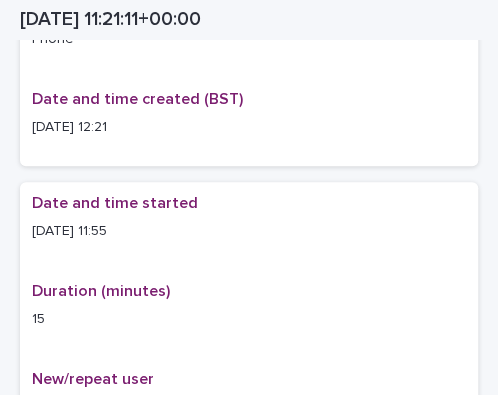 click on "Date and time created (BST)" at bounding box center [249, 99] 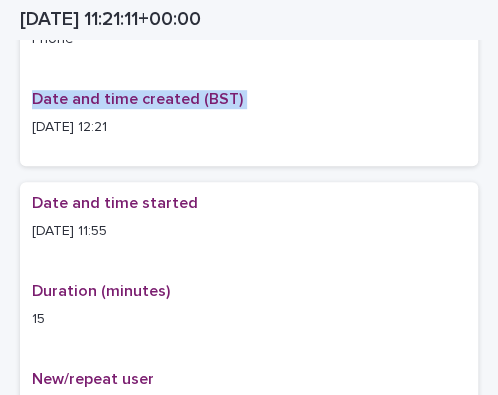 click on "Date and time created (BST)" at bounding box center [249, 99] 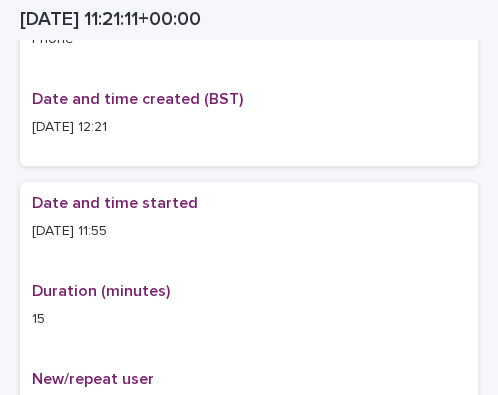 drag, startPoint x: 246, startPoint y: 101, endPoint x: 328, endPoint y: 116, distance: 83.360664 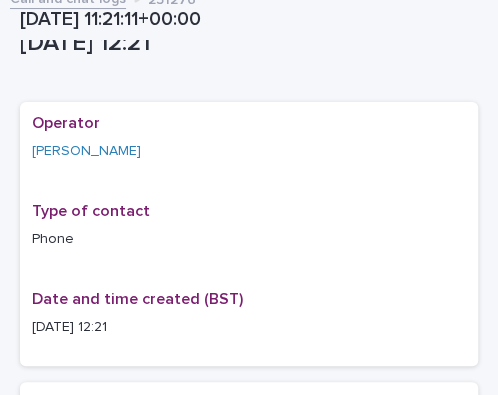 scroll, scrollTop: 0, scrollLeft: 0, axis: both 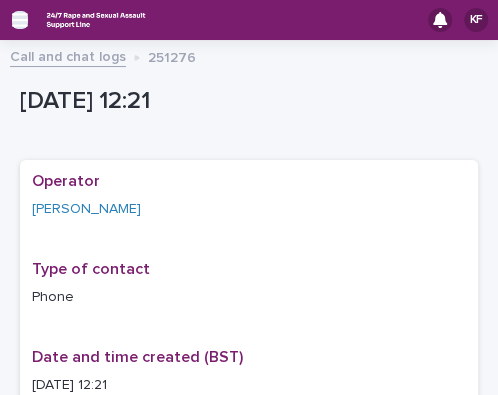 click 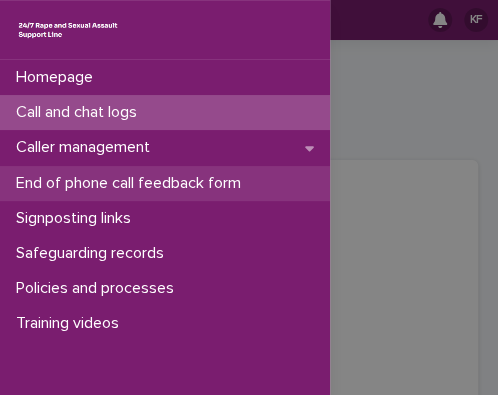 click on "End of phone call feedback form" at bounding box center (132, 183) 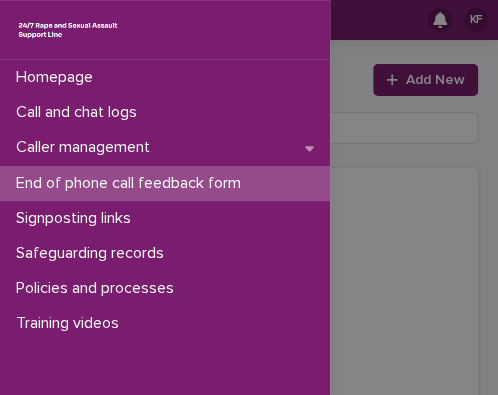 click on "Homepage Call and chat logs Caller management End of phone call feedback form Signposting links Safeguarding records Policies and processes Training videos" at bounding box center (249, 197) 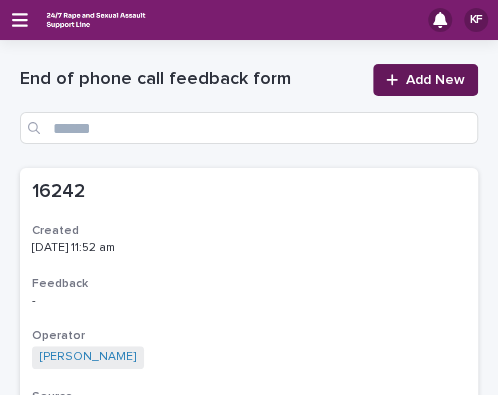 click at bounding box center [396, 80] 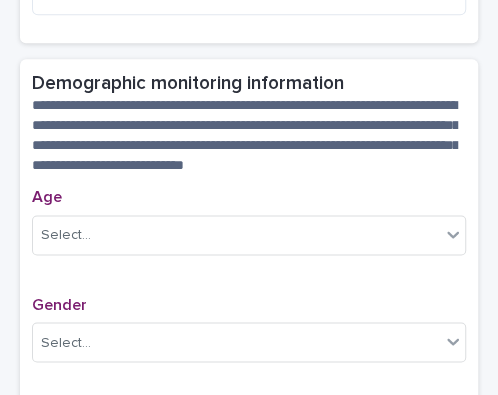 scroll, scrollTop: 596, scrollLeft: 0, axis: vertical 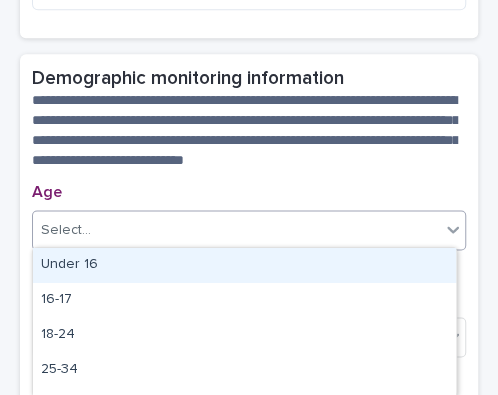 click on "Select..." at bounding box center [236, 230] 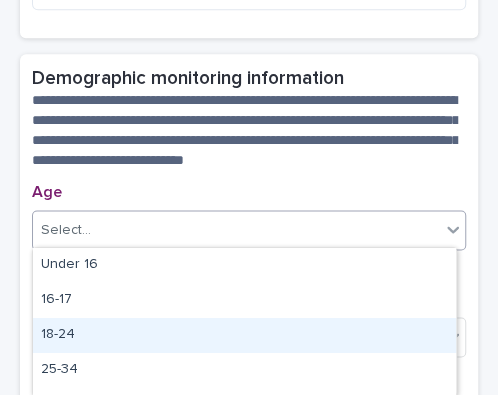 click on "18-24" at bounding box center (244, 335) 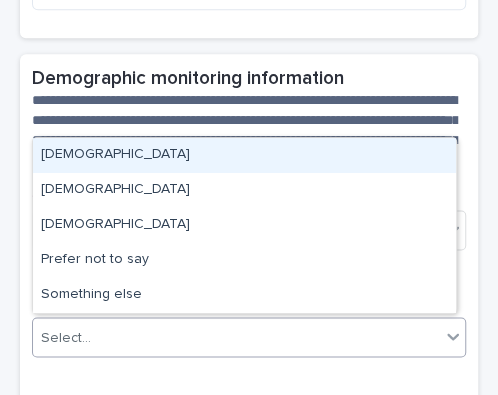 click on "Select..." at bounding box center (236, 337) 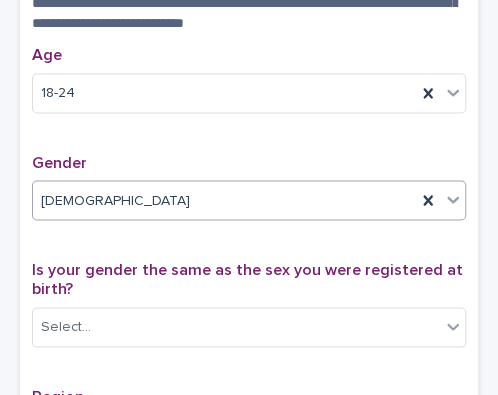 scroll, scrollTop: 755, scrollLeft: 0, axis: vertical 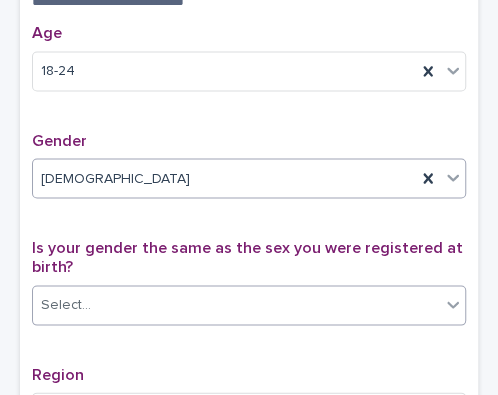 click on "Select..." at bounding box center (236, 304) 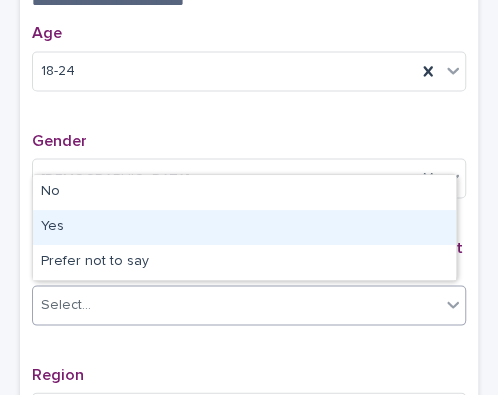 click on "Yes" at bounding box center (244, 227) 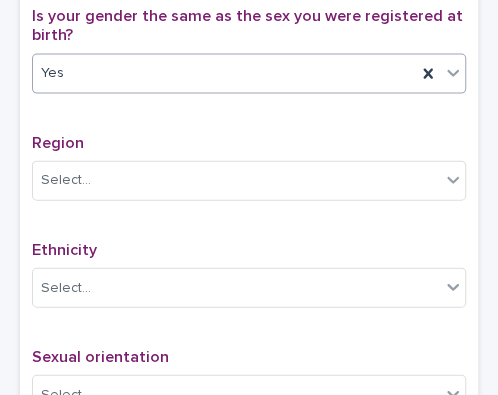 scroll, scrollTop: 992, scrollLeft: 0, axis: vertical 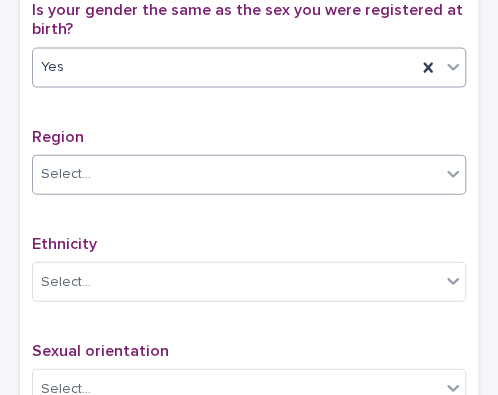 click on "Select..." at bounding box center [236, 174] 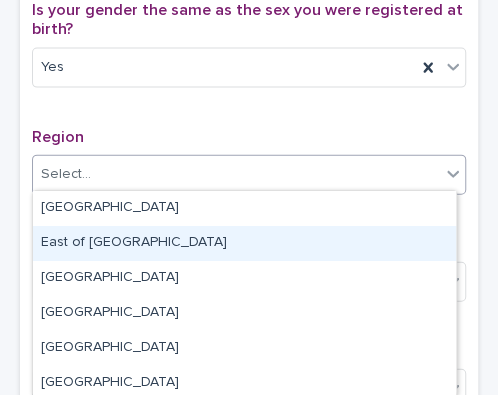 click on "East of [GEOGRAPHIC_DATA]" at bounding box center (244, 243) 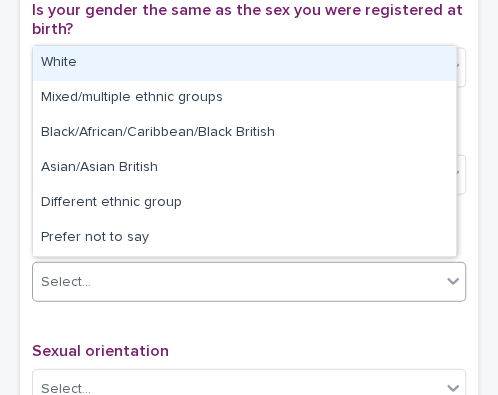 click on "Select..." at bounding box center [236, 282] 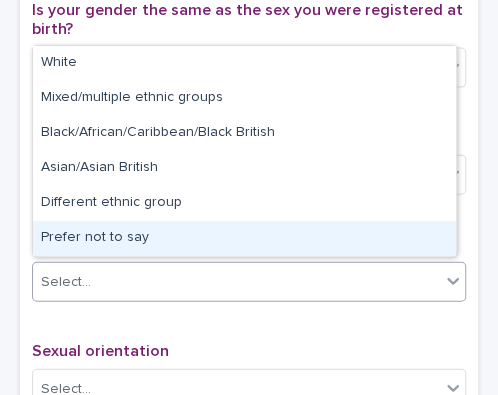 click on "Prefer not to say" at bounding box center [244, 238] 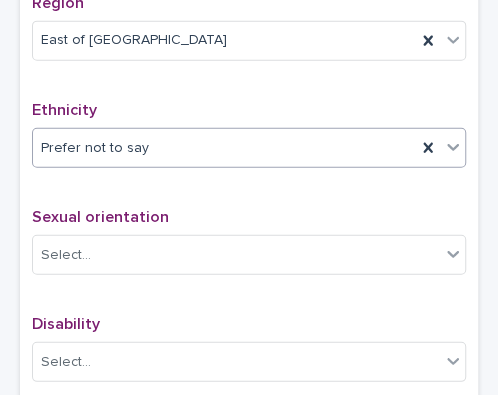 scroll, scrollTop: 1153, scrollLeft: 0, axis: vertical 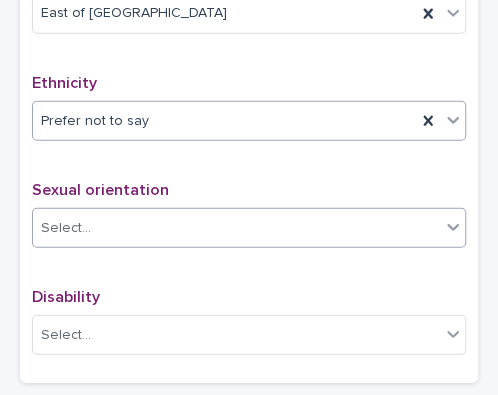 click on "Select..." at bounding box center [236, 228] 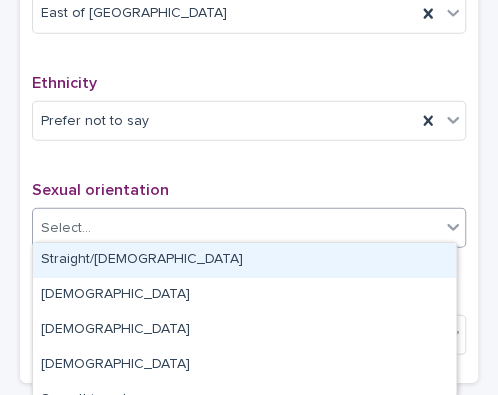 click on "Straight/[DEMOGRAPHIC_DATA]" at bounding box center [244, 260] 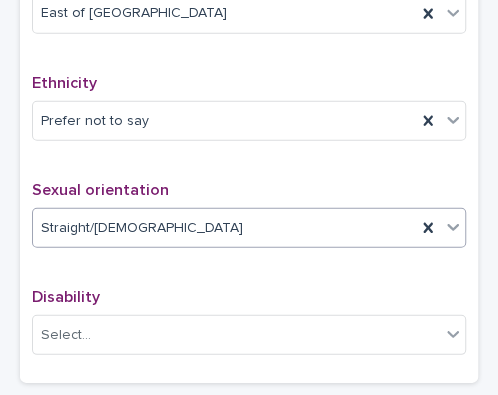 scroll, scrollTop: 1282, scrollLeft: 0, axis: vertical 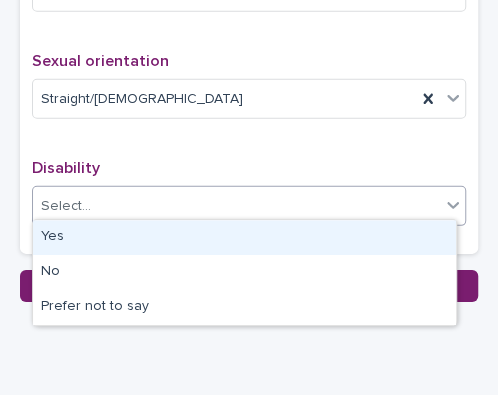 click on "Select..." at bounding box center [236, 206] 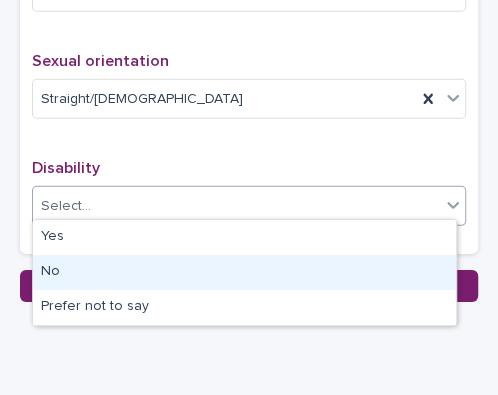 click on "No" at bounding box center (244, 272) 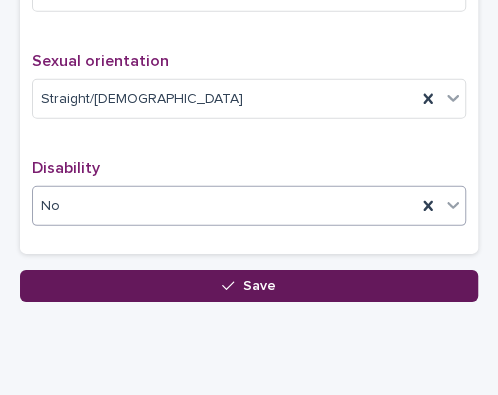 click on "Save" at bounding box center [249, 286] 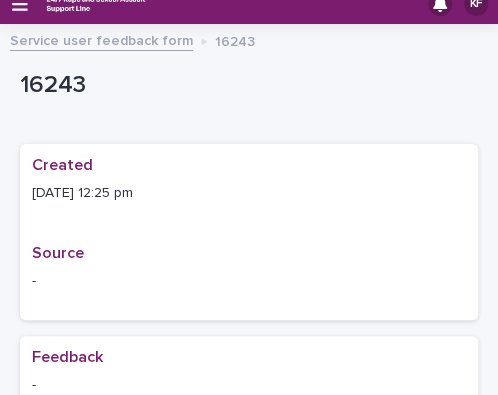 scroll, scrollTop: 0, scrollLeft: 0, axis: both 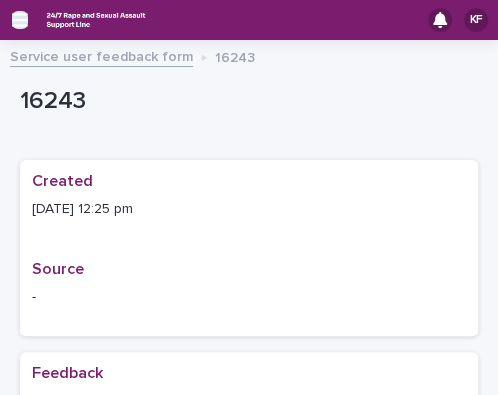click 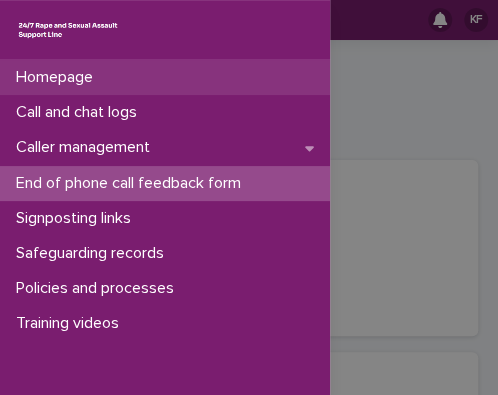 click on "Homepage" at bounding box center [58, 77] 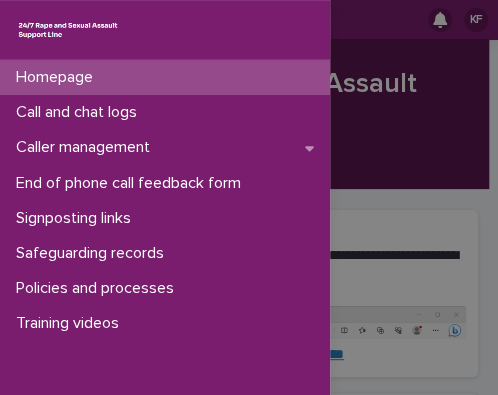 click on "Homepage Call and chat logs Caller management End of phone call feedback form Signposting links Safeguarding records Policies and processes Training videos" at bounding box center (249, 197) 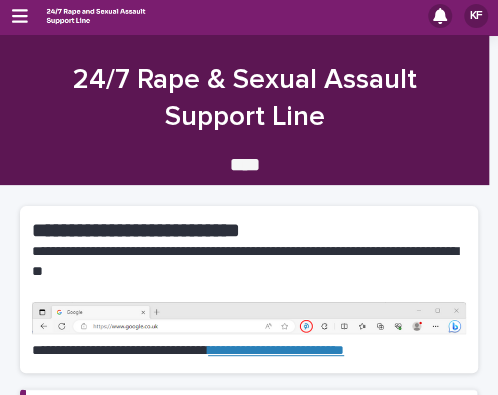 scroll, scrollTop: 0, scrollLeft: 0, axis: both 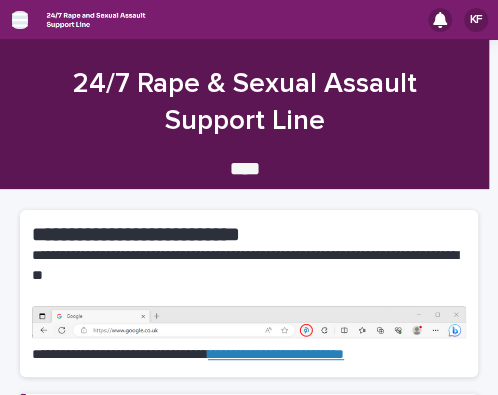 click 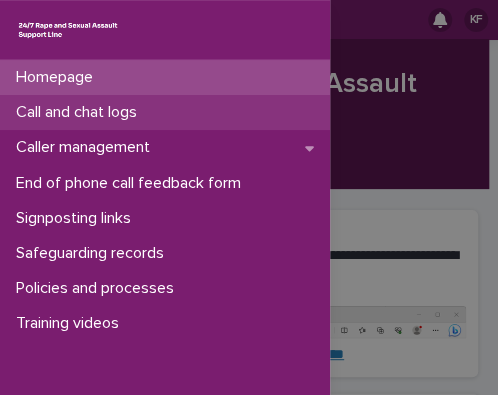 click on "Call and chat logs" at bounding box center [165, 112] 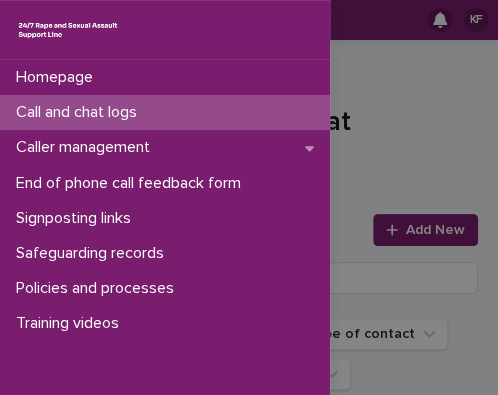 click on "Homepage Call and chat logs Caller management End of phone call feedback form Signposting links Safeguarding records Policies and processes Training videos" at bounding box center [249, 197] 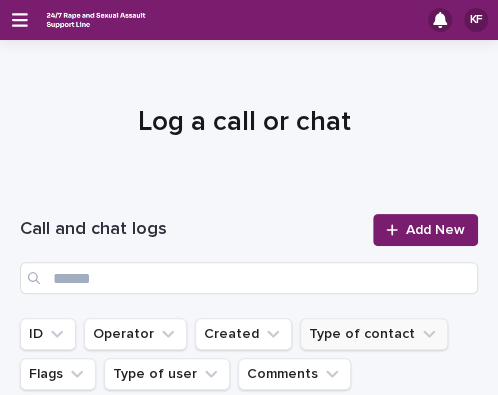 click 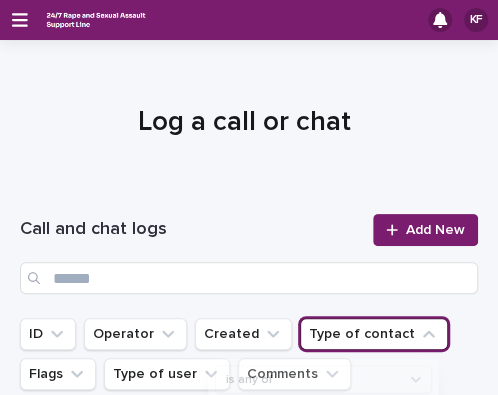 scroll, scrollTop: 212, scrollLeft: 0, axis: vertical 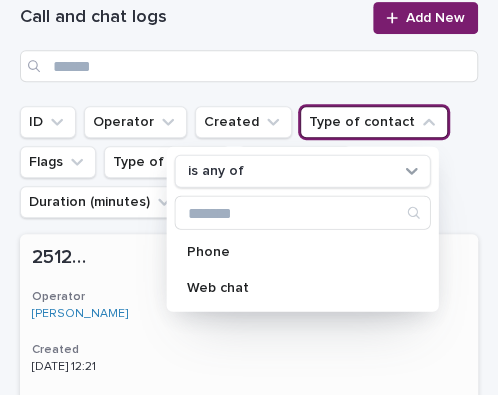 click on "251276 [DRIVERS_LICENSE_NUMBER]   Operator [PERSON_NAME]   Created [DATE] 12:21 Type of contact Phone Flags - Type of user Parent Comments Anonymous [DEMOGRAPHIC_DATA] caller Parent, Survivor daughter [DEMOGRAPHIC_DATA] years old who was recently sexually assaulted while on holiday in [GEOGRAPHIC_DATA] and is currently travelling back on a train from [GEOGRAPHIC_DATA] to [GEOGRAPHIC_DATA] [DATE] with a [DEMOGRAPHIC_DATA] friend who was a witness to this offense. Provided emotional support, information and signposted SARC, ISVA, Safeline for family and friends and MOSAC mothers of sexually abused children. Anonymous [DEMOGRAPHIC_DATA] caller Parent, Survivor daughter [DEMOGRAPHIC_DATA] years old who was recently sexually assaulted while on holiday in [GEOGRAPHIC_DATA] and is currently travelling back on a train from [GEOGRAPHIC_DATA] to [GEOGRAPHIC_DATA] [DATE] with a [DEMOGRAPHIC_DATA] friend who was a witness to this offense. Provided emotional support, information and signposted SARC, ISVA, Safeline for family and friends and MOSAC mothers of sexually abused children.   Duration (minutes) 15 15" at bounding box center [249, 441] 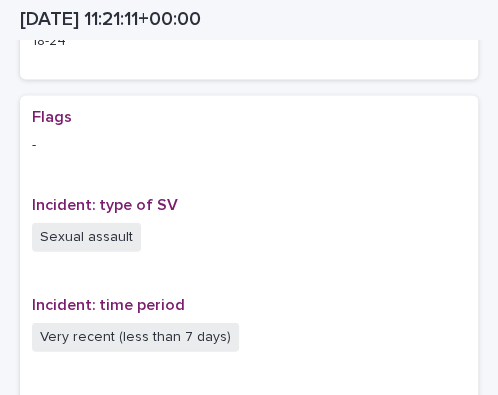 scroll, scrollTop: 0, scrollLeft: 0, axis: both 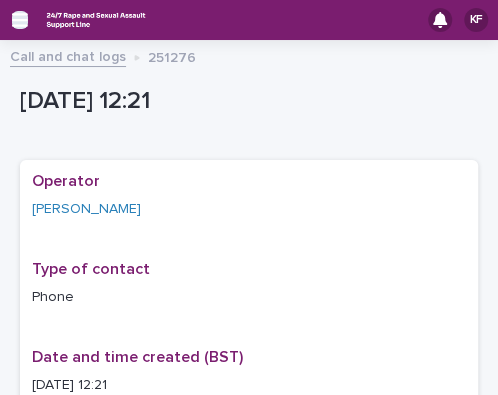 click 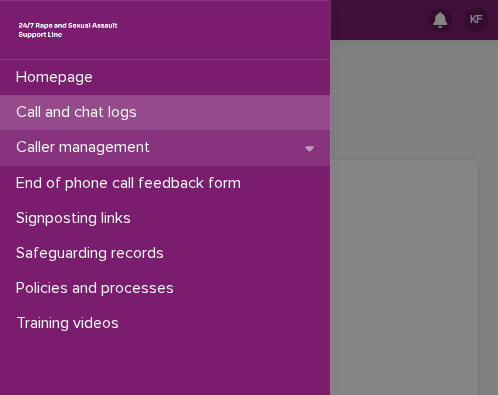 click on "Caller management" at bounding box center [87, 147] 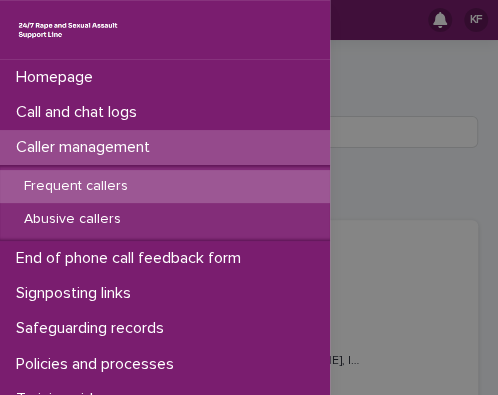 click on "Homepage Call and chat logs Caller management Frequent callers Abusive callers End of phone call feedback form Signposting links Safeguarding records Policies and processes Training videos" at bounding box center (249, 197) 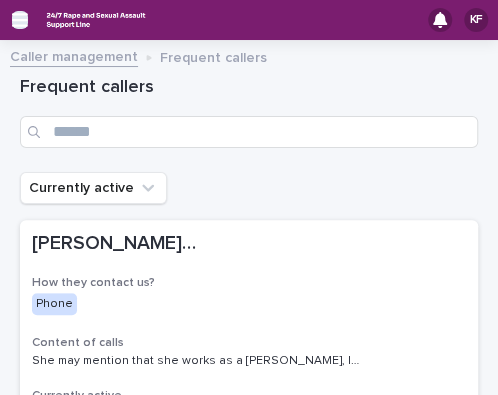 click 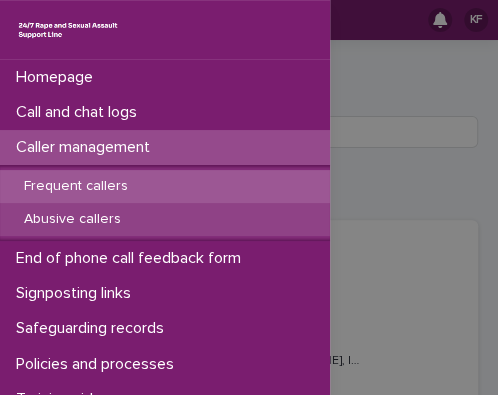 click on "Abusive callers" at bounding box center [72, 219] 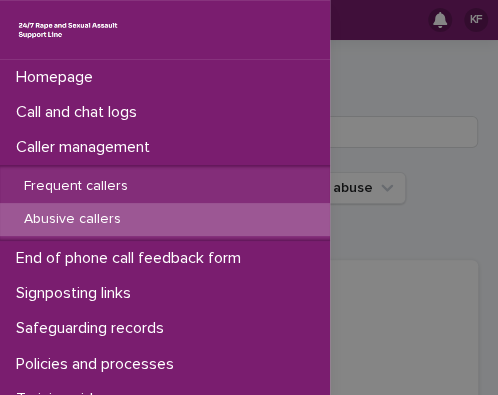 drag, startPoint x: 391, startPoint y: 214, endPoint x: 421, endPoint y: 166, distance: 56.603886 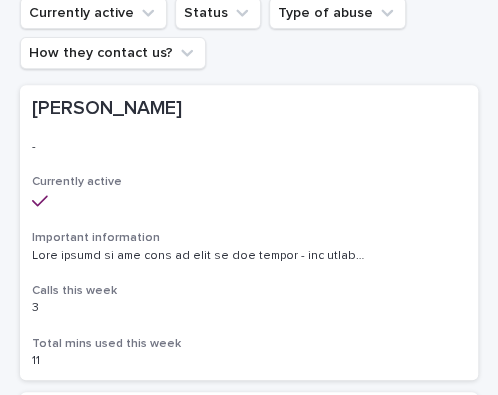 scroll, scrollTop: 221, scrollLeft: 0, axis: vertical 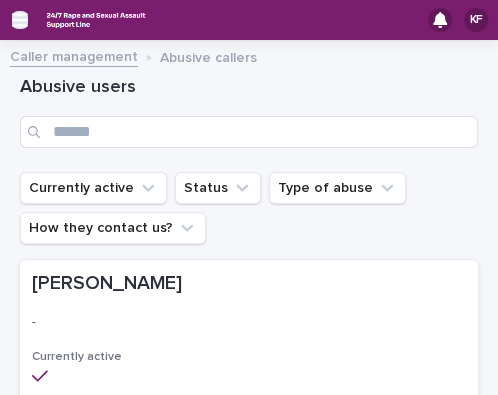 click 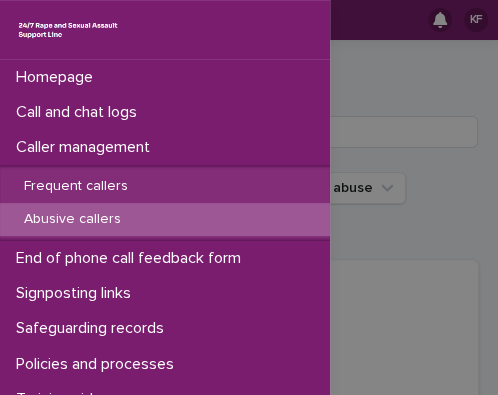 drag, startPoint x: 330, startPoint y: 305, endPoint x: 330, endPoint y: 328, distance: 23 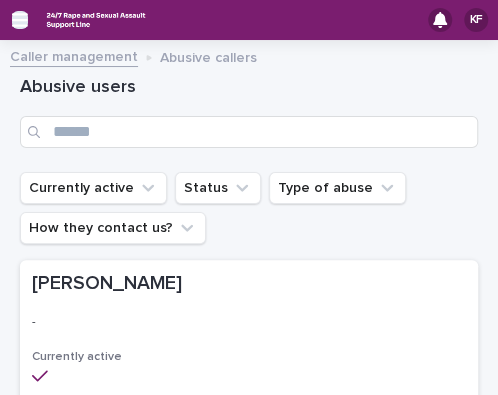 click 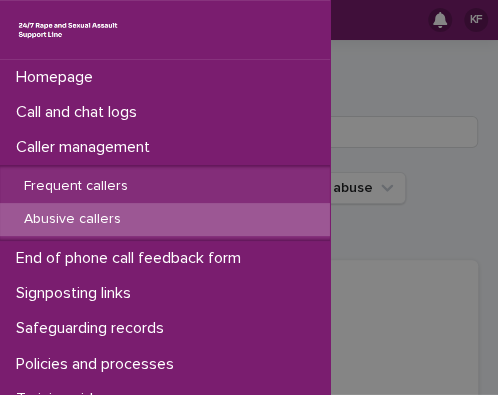 scroll, scrollTop: 21, scrollLeft: 0, axis: vertical 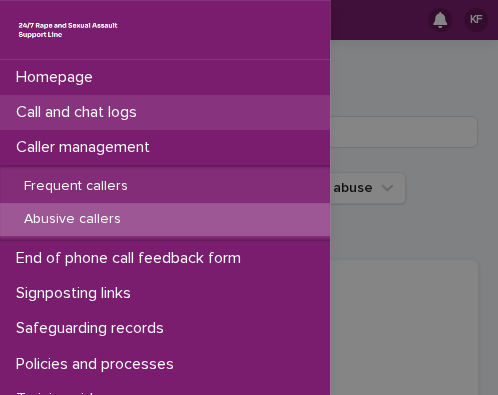 click on "Call and chat logs" at bounding box center [80, 112] 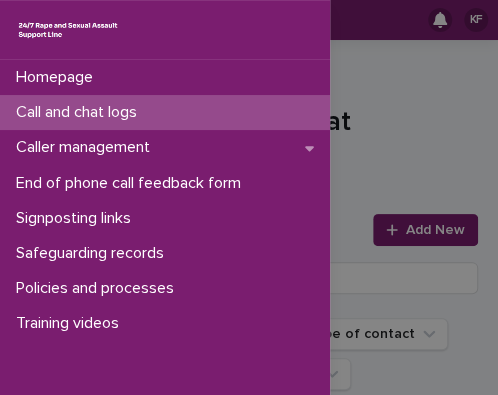 click on "Homepage Call and chat logs Caller management End of phone call feedback form Signposting links Safeguarding records Policies and processes Training videos" at bounding box center (249, 197) 